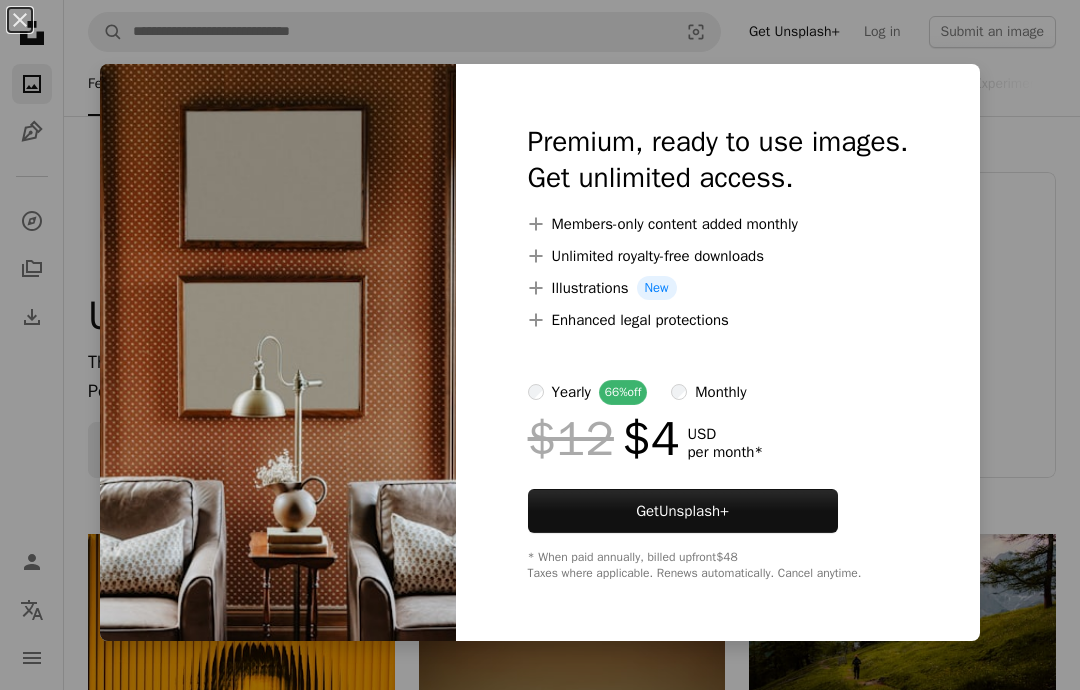 scroll, scrollTop: 4947, scrollLeft: 0, axis: vertical 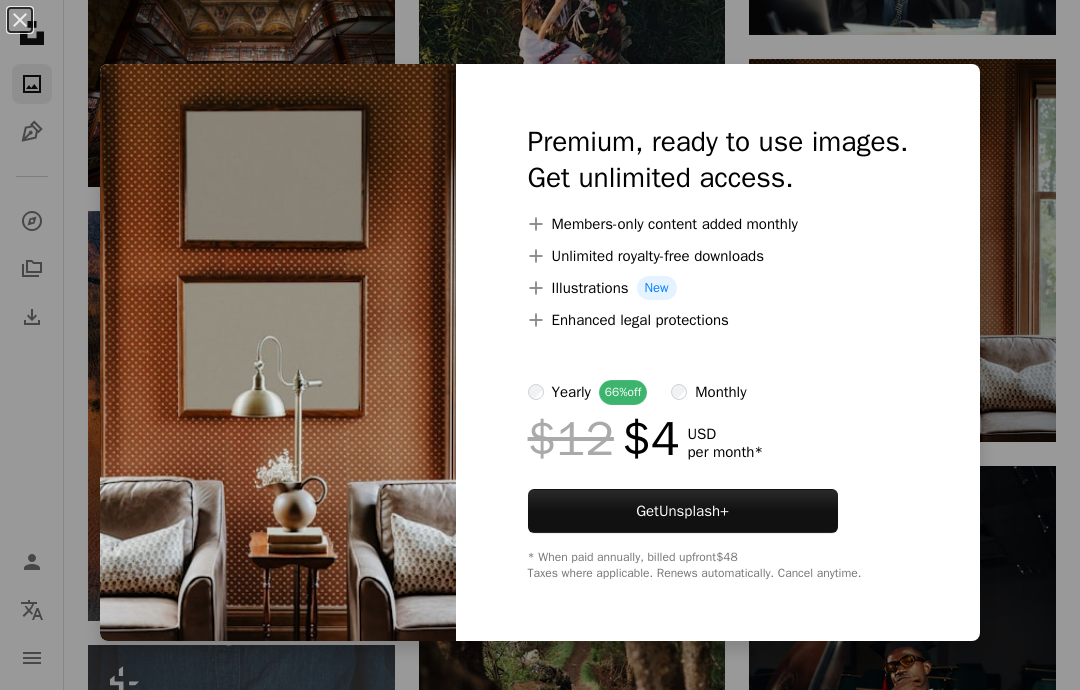click on "An X shape Premium, ready to use images. Get unlimited access. A plus sign Members-only content added monthly A plus sign Unlimited royalty-free downloads A plus sign Illustrations  New A plus sign Enhanced legal protections yearly 66%  off monthly $12   $4 USD per month * Get  Unsplash+ * When paid annually, billed upfront  $48 Taxes where applicable. Renews automatically. Cancel anytime." at bounding box center (540, 345) 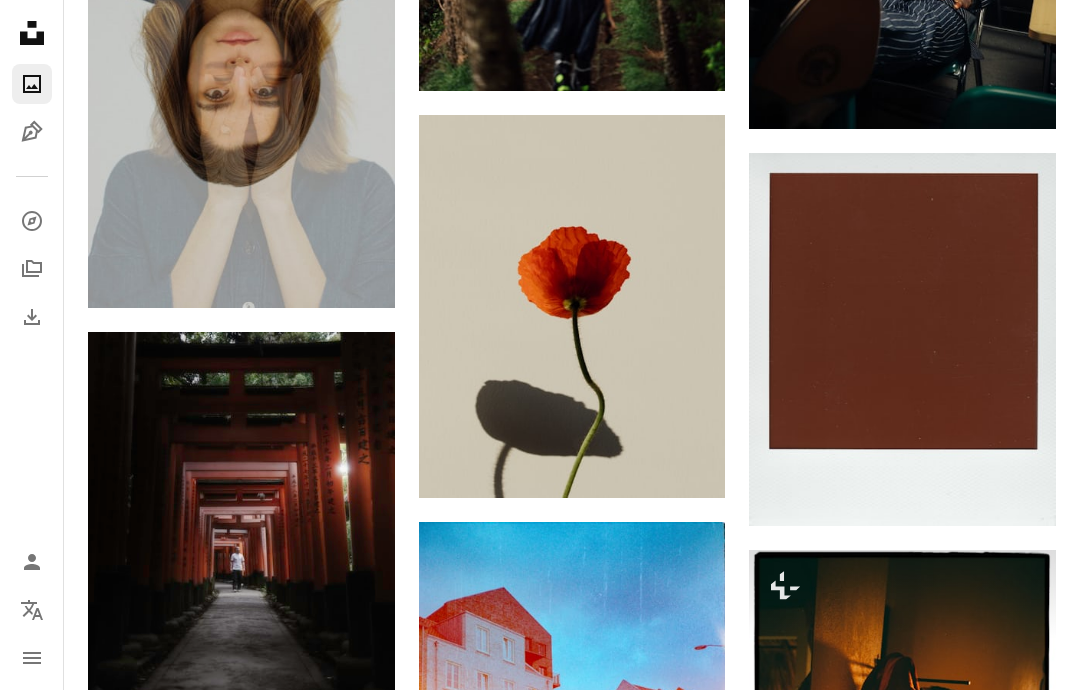 scroll, scrollTop: 5746, scrollLeft: 0, axis: vertical 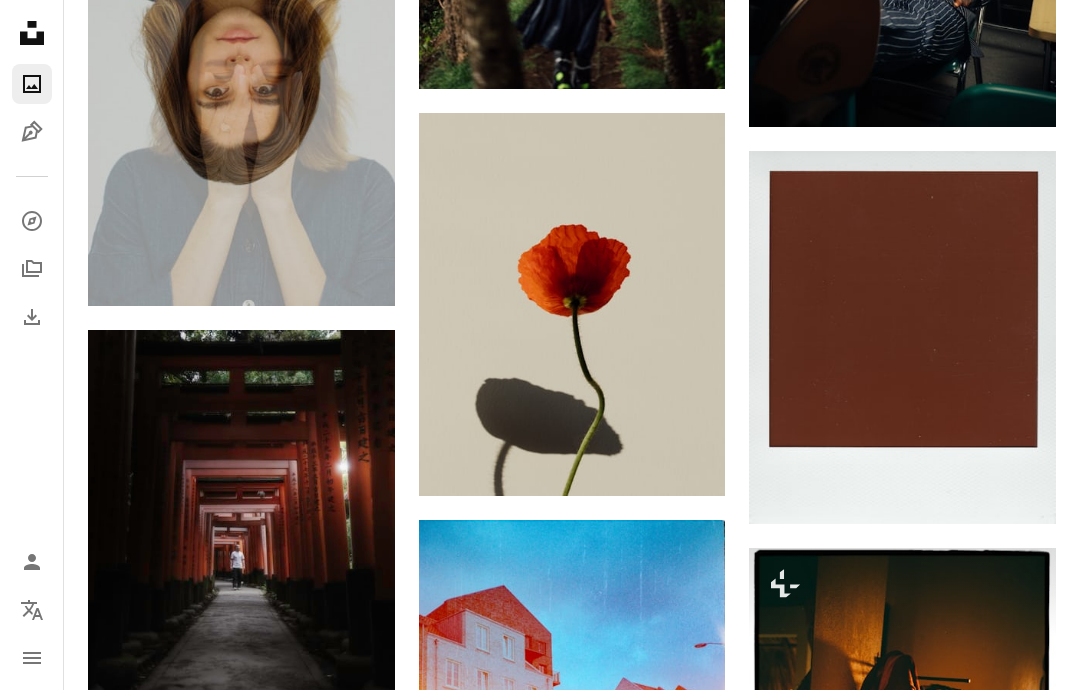 click on "Arrow pointing down" 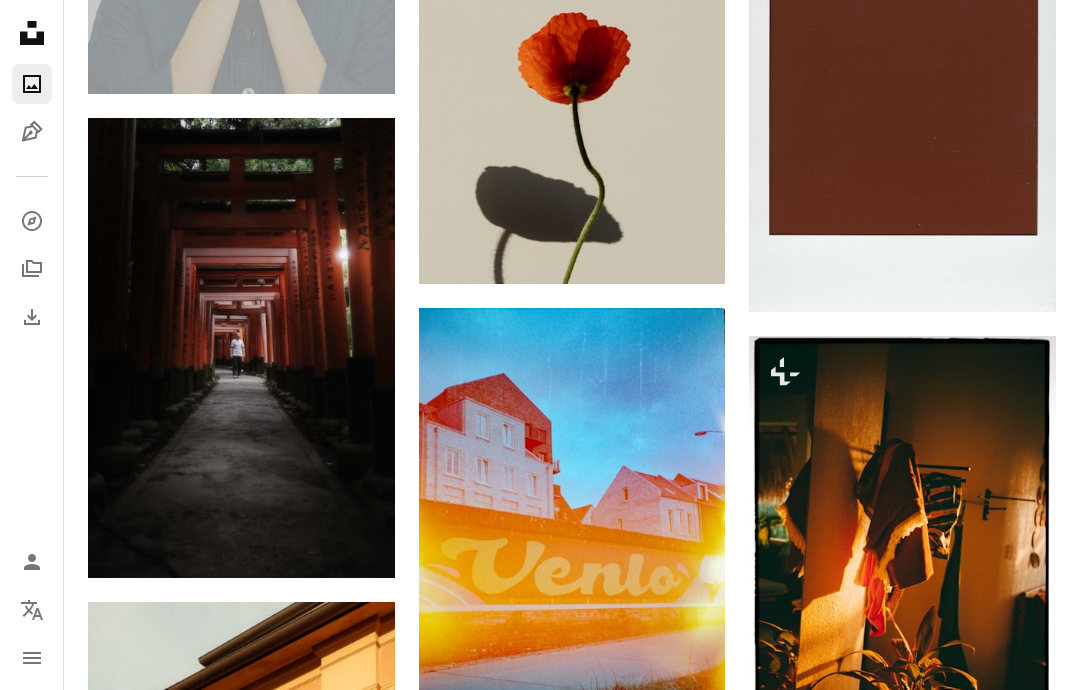 scroll, scrollTop: 5960, scrollLeft: 0, axis: vertical 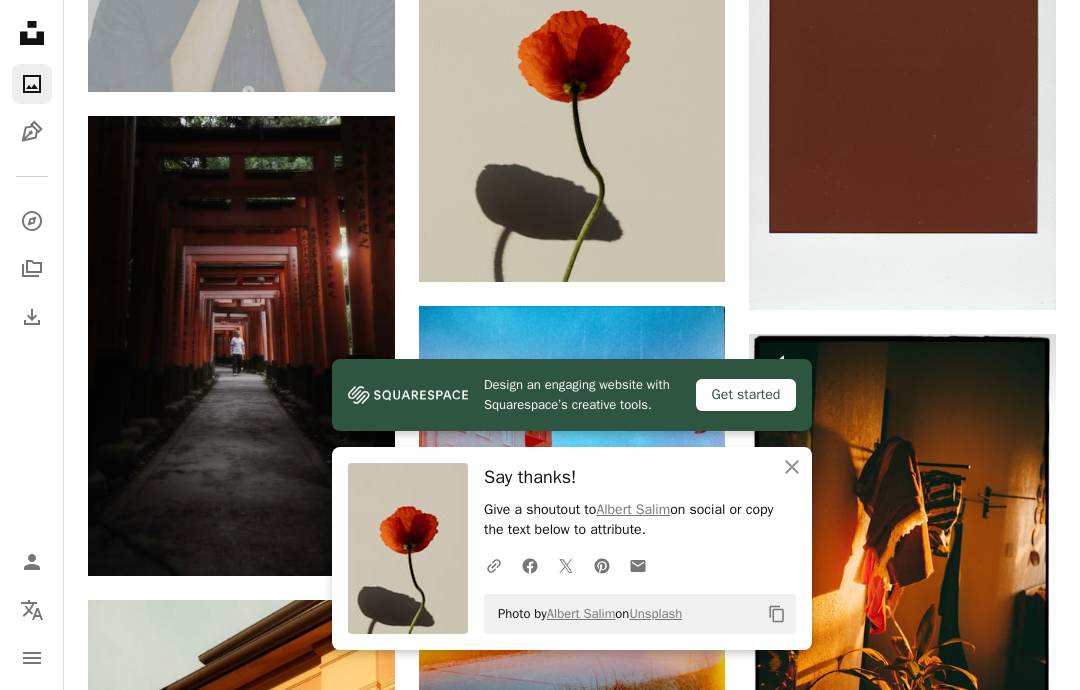 click on "An X shape" 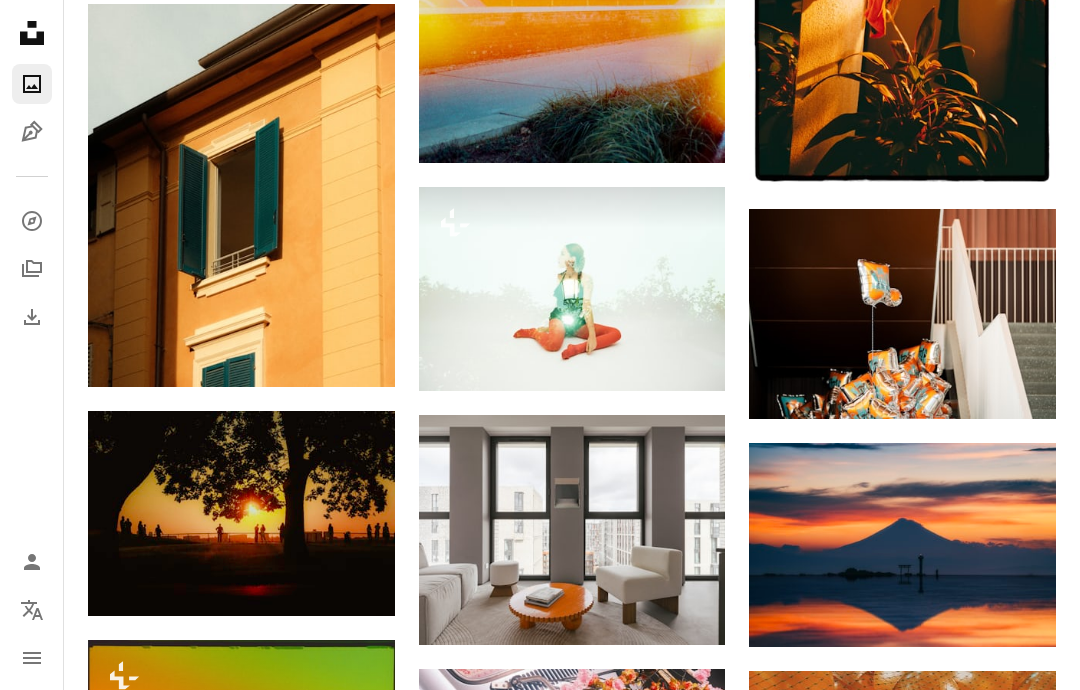 scroll, scrollTop: 6556, scrollLeft: 0, axis: vertical 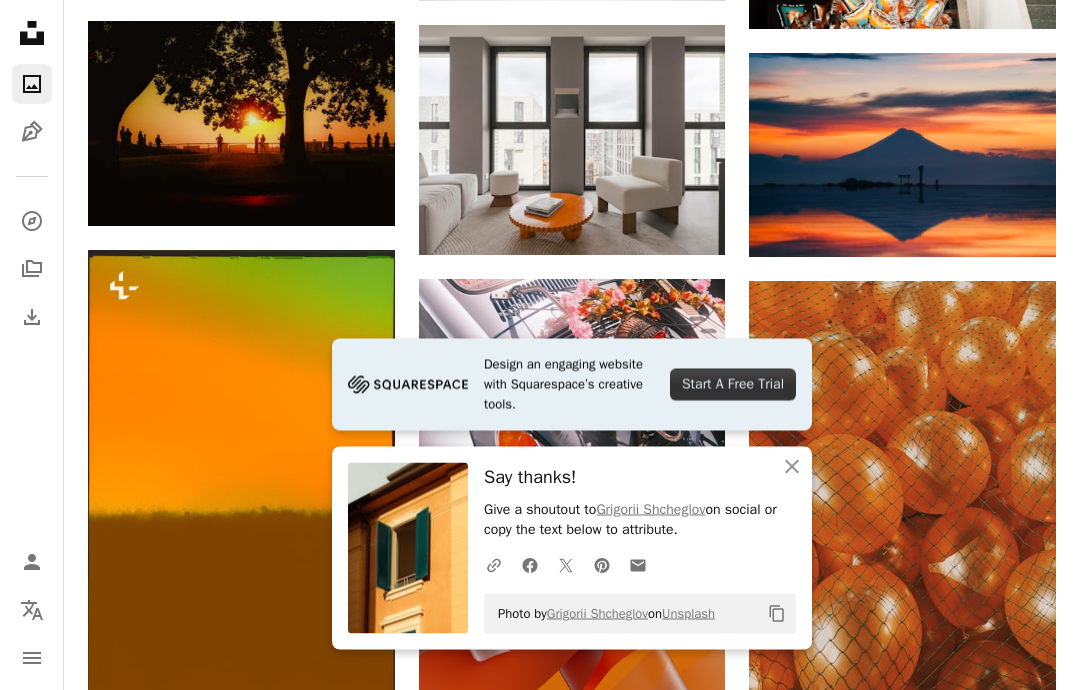 click on "An X shape" 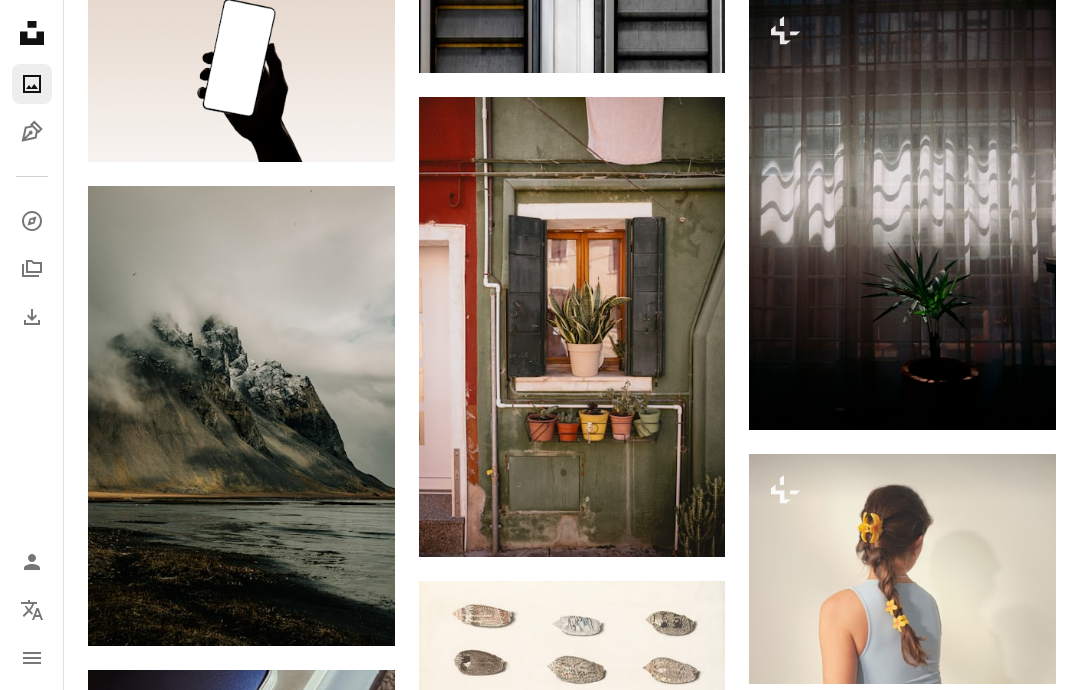 scroll, scrollTop: 18954, scrollLeft: 0, axis: vertical 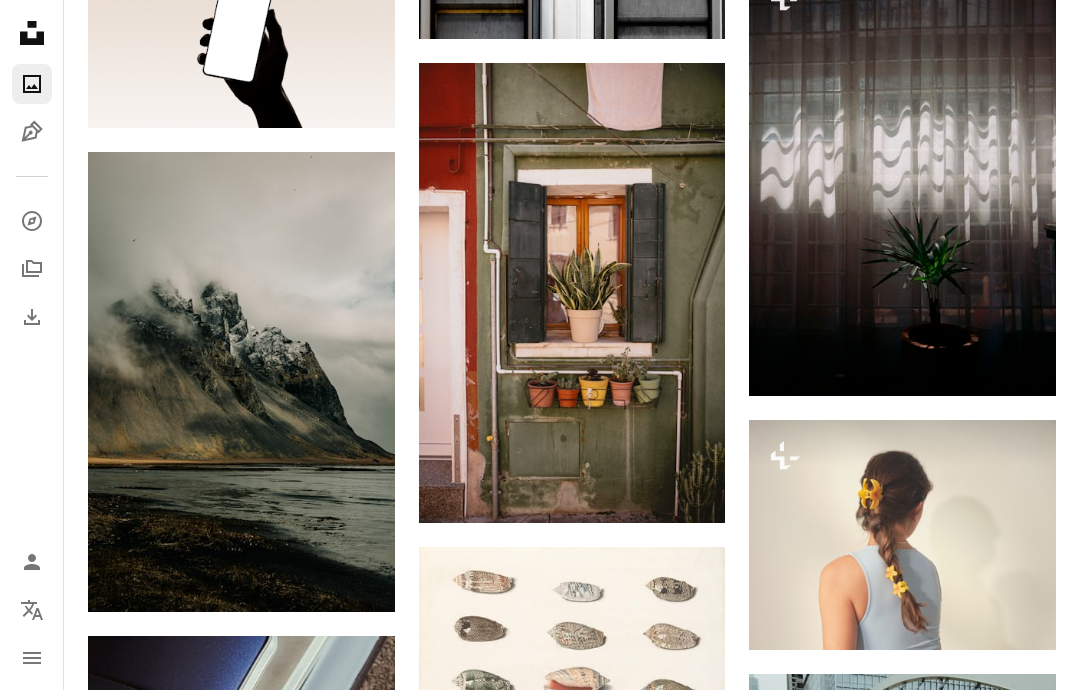 click on "Arrow pointing down" 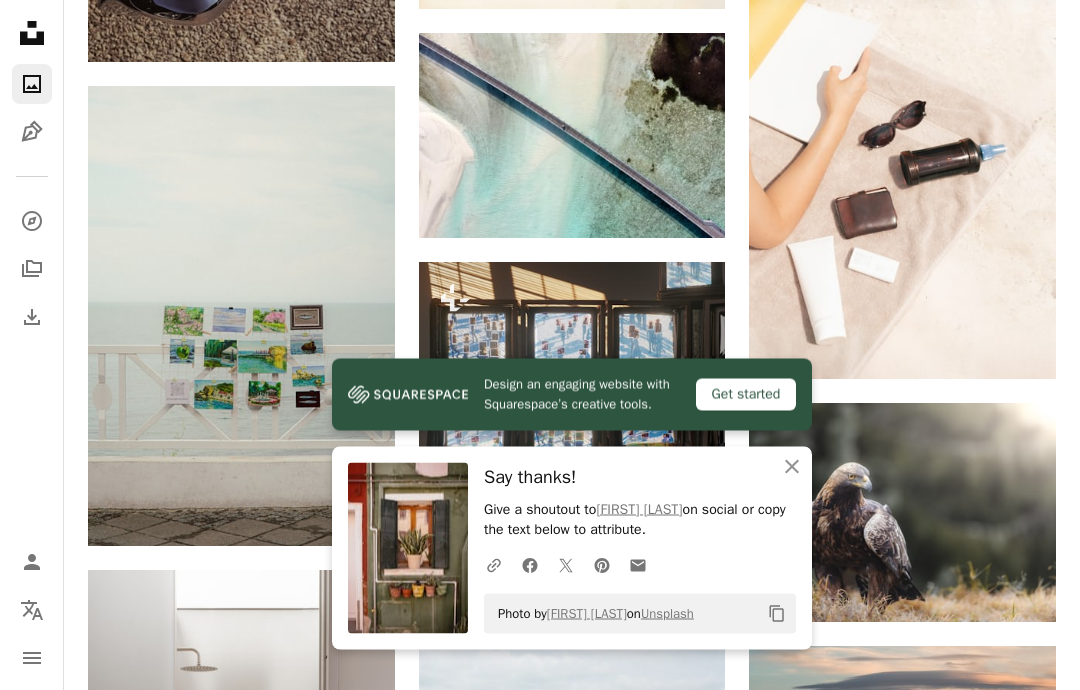 scroll, scrollTop: 19939, scrollLeft: 0, axis: vertical 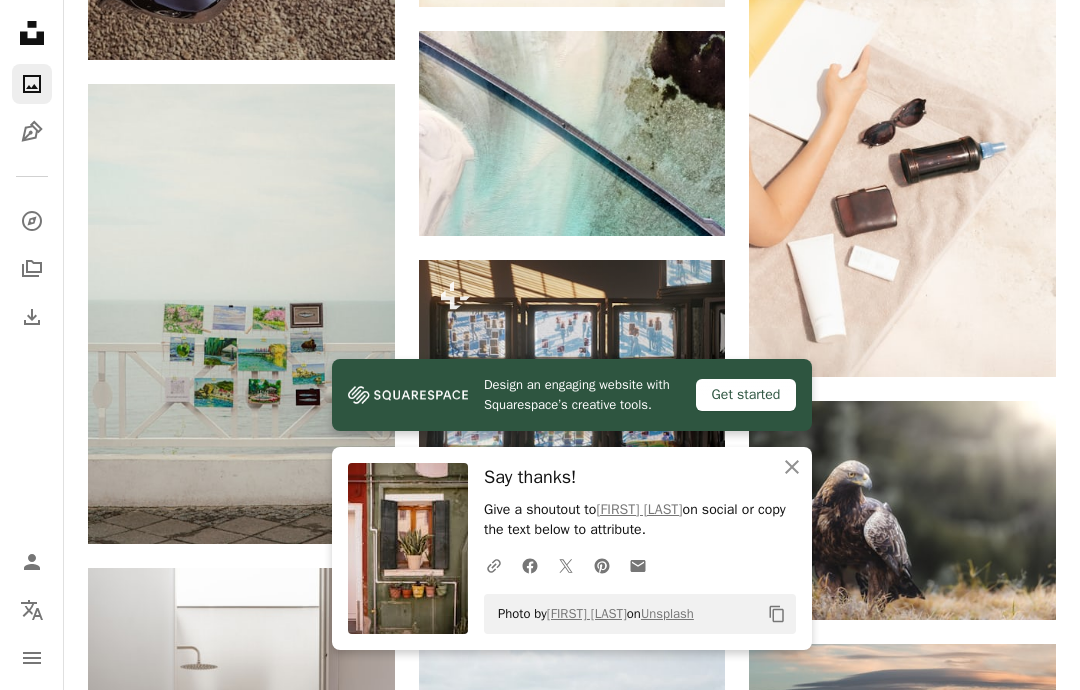 click on "An X shape" 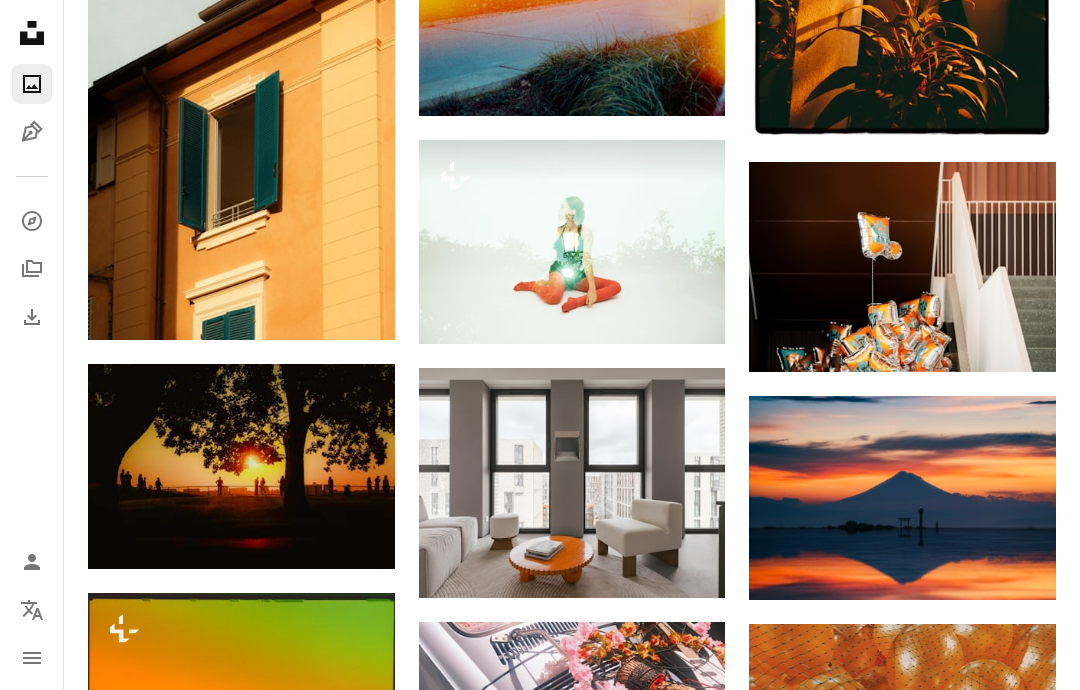scroll, scrollTop: 0, scrollLeft: 0, axis: both 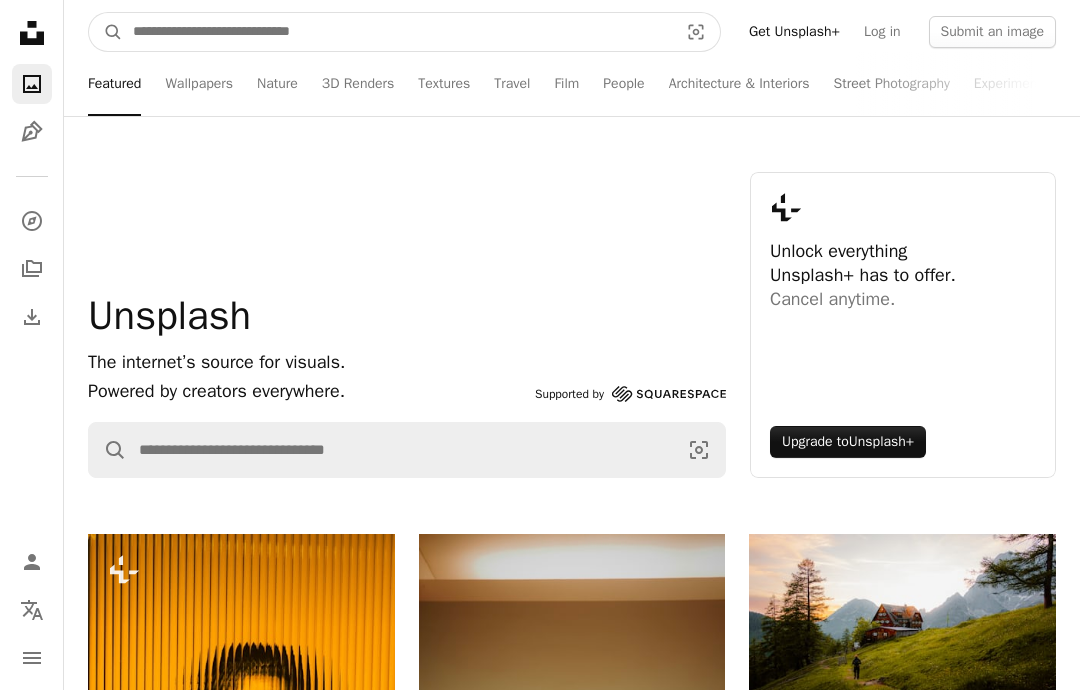 click at bounding box center [397, 32] 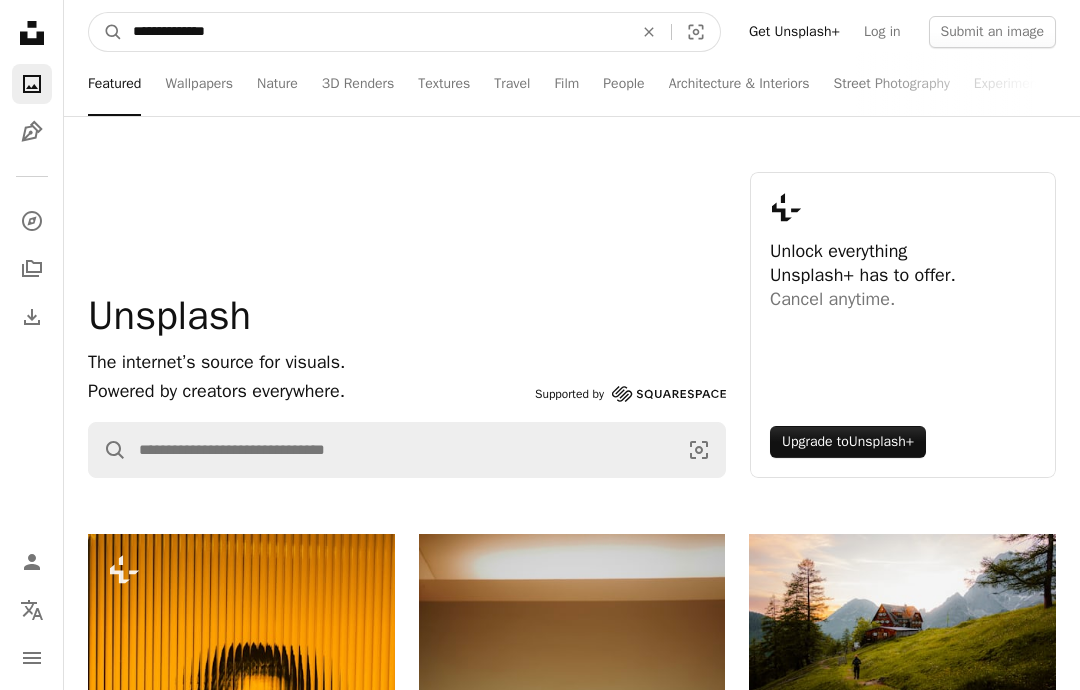type on "**********" 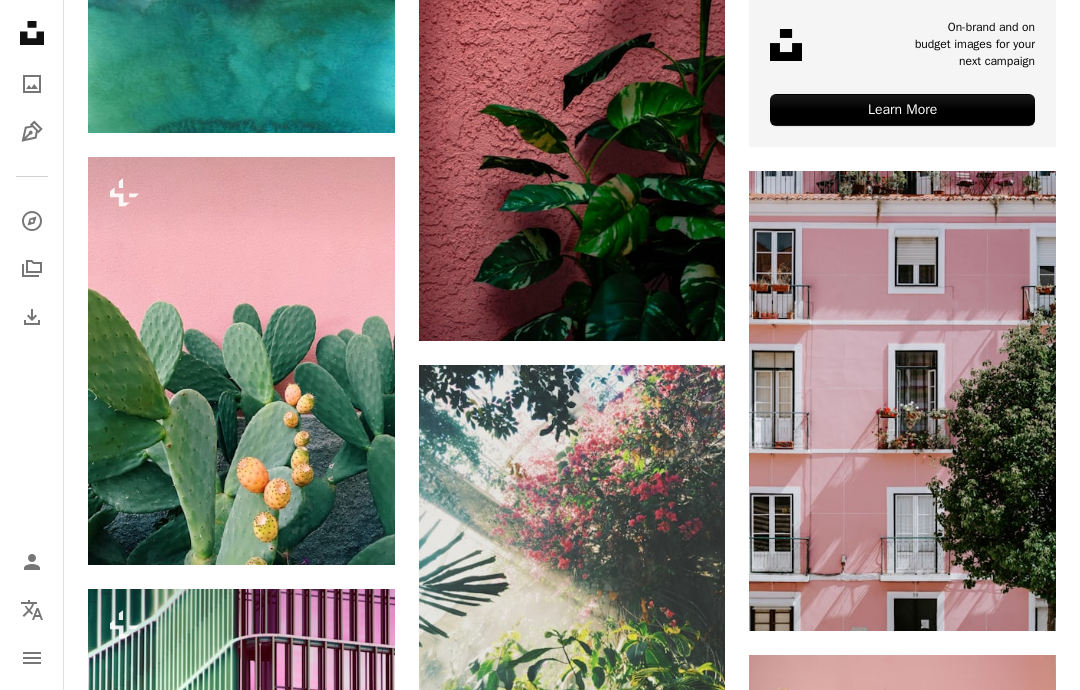 scroll, scrollTop: 825, scrollLeft: 0, axis: vertical 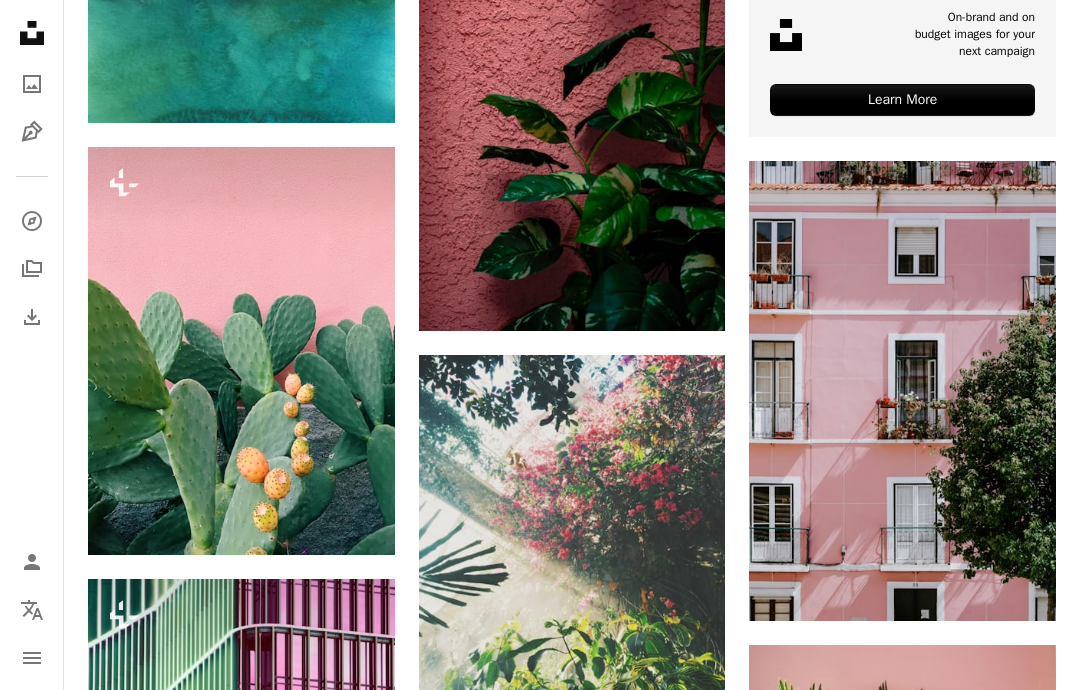 click on "Arrow pointing down" 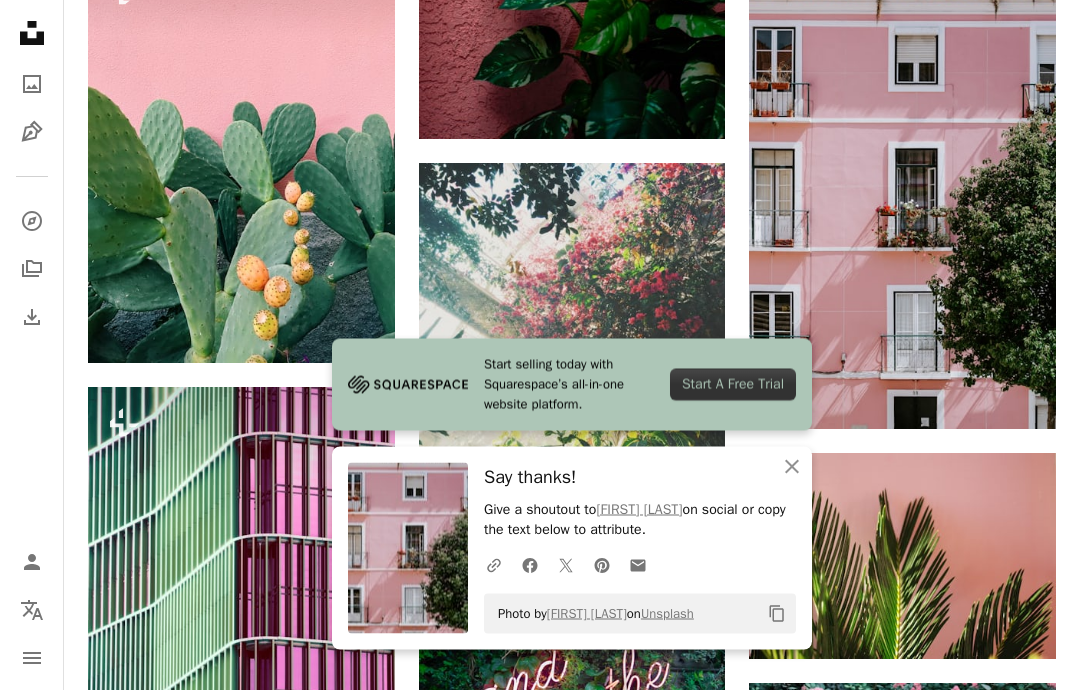 scroll, scrollTop: 1017, scrollLeft: 0, axis: vertical 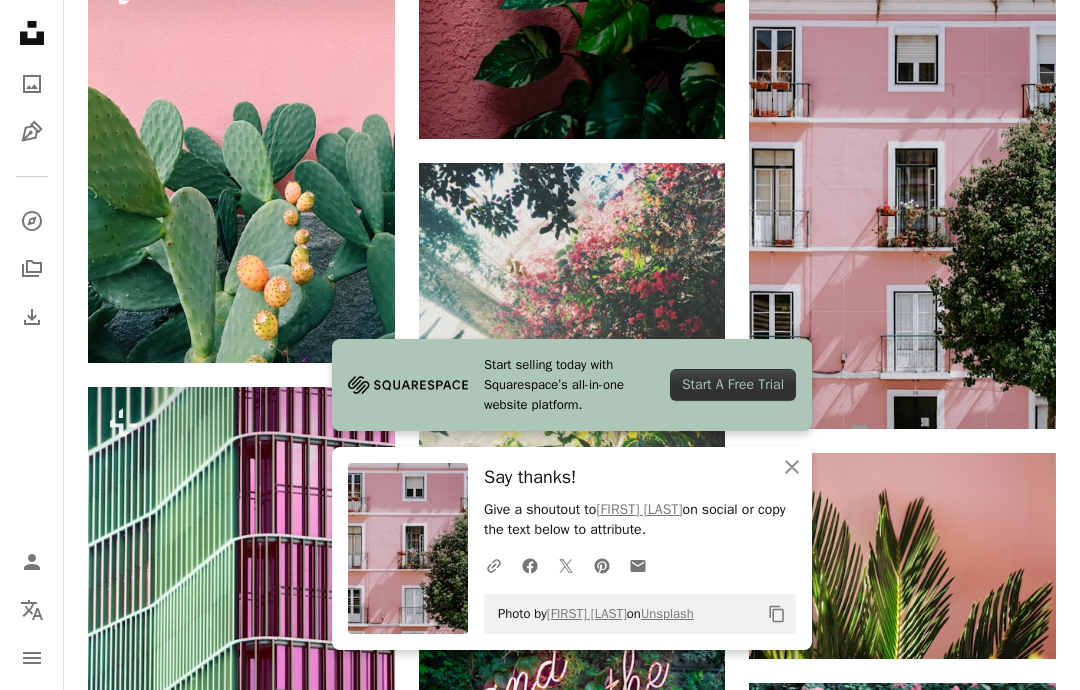 click on "An X shape Close" at bounding box center [792, 467] 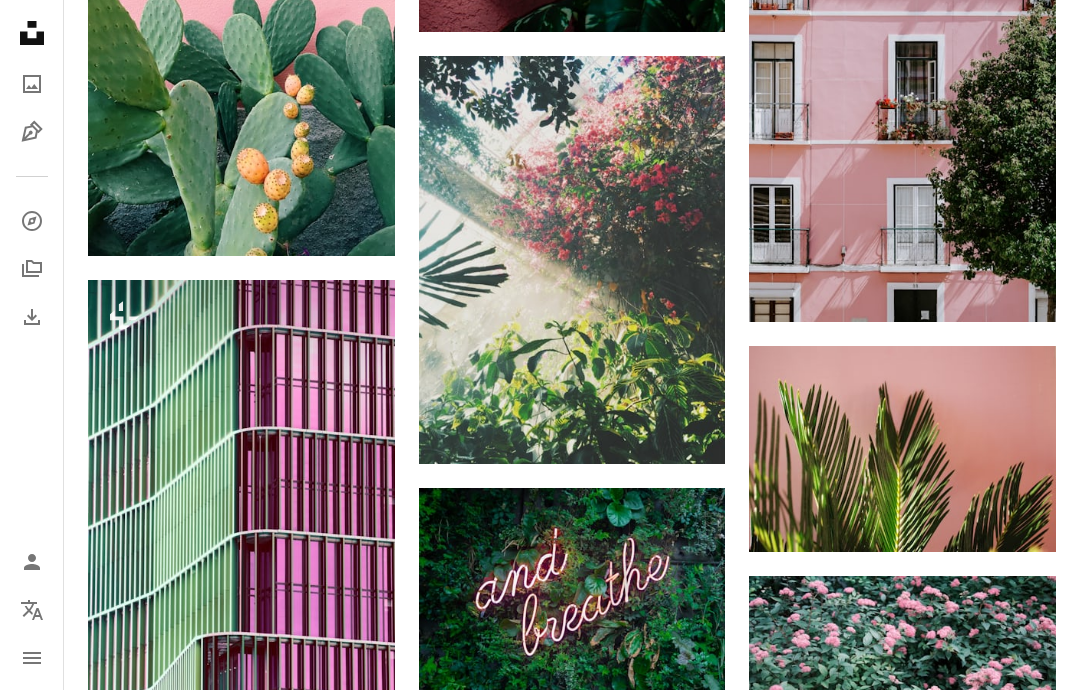scroll, scrollTop: 1145, scrollLeft: 0, axis: vertical 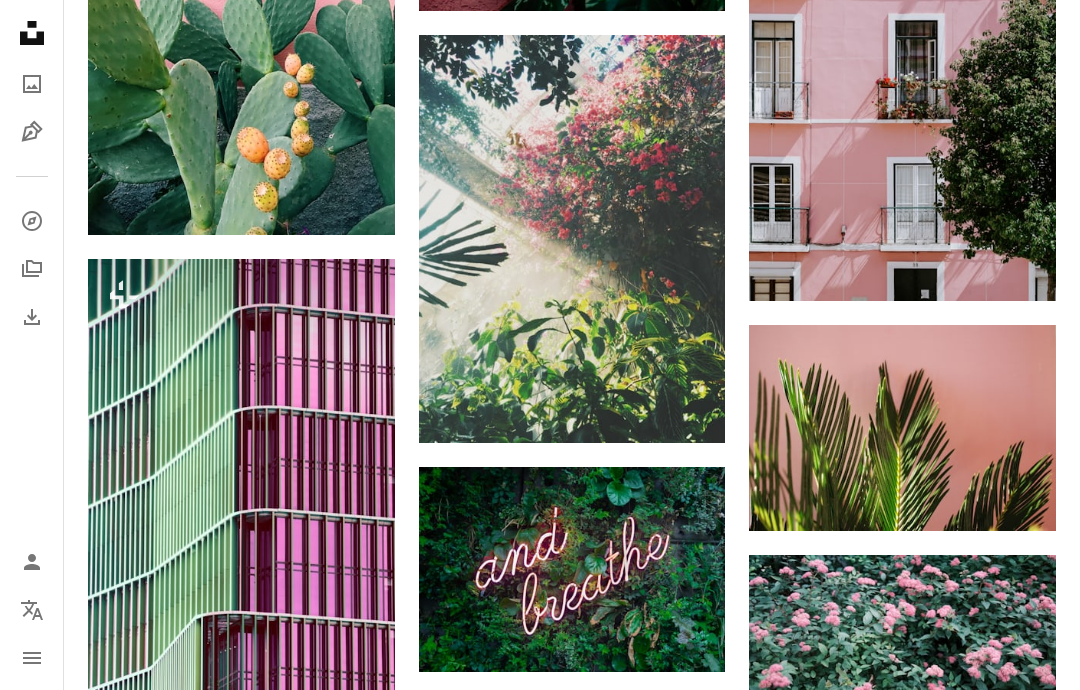 click on "Arrow pointing down" at bounding box center (1016, 495) 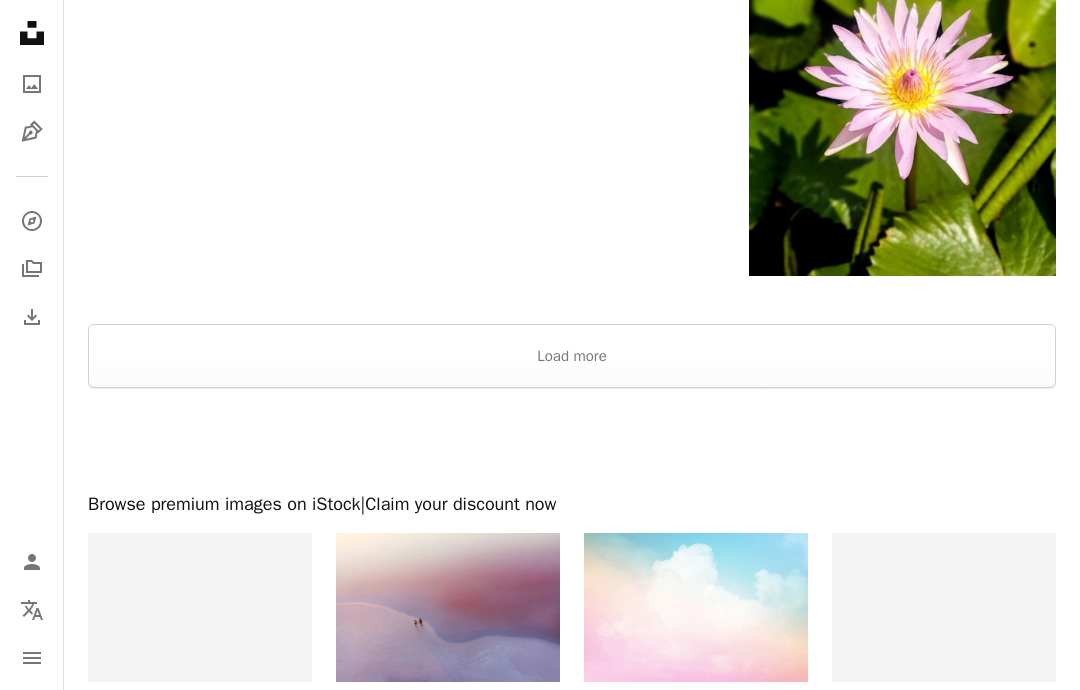 scroll, scrollTop: 3230, scrollLeft: 0, axis: vertical 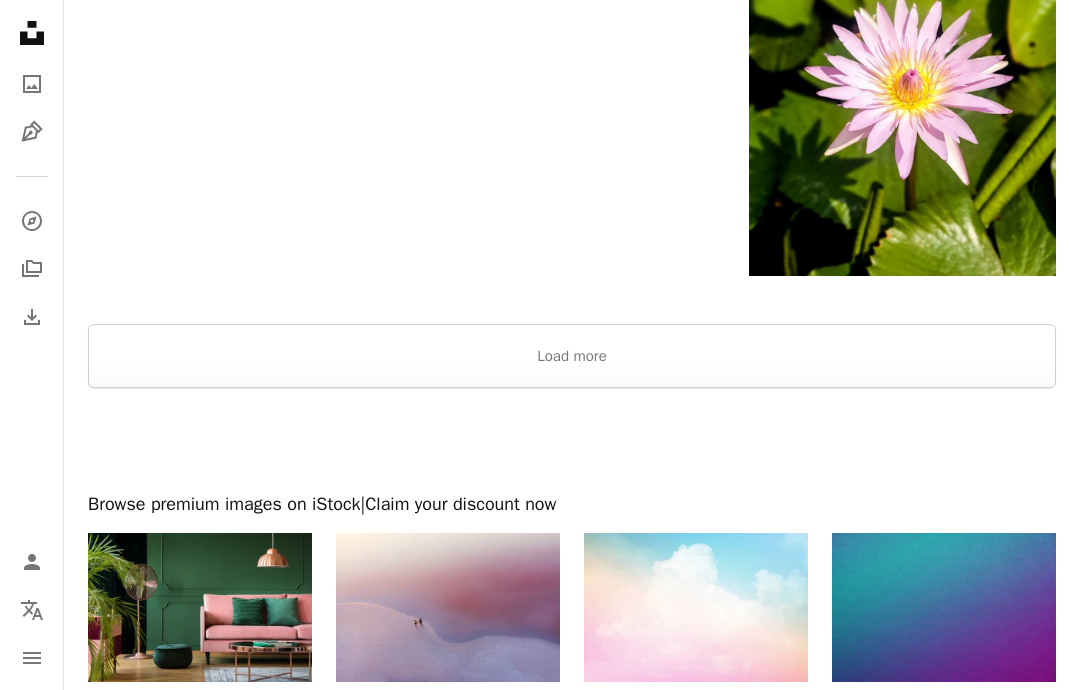 click on "Load more" at bounding box center [572, 356] 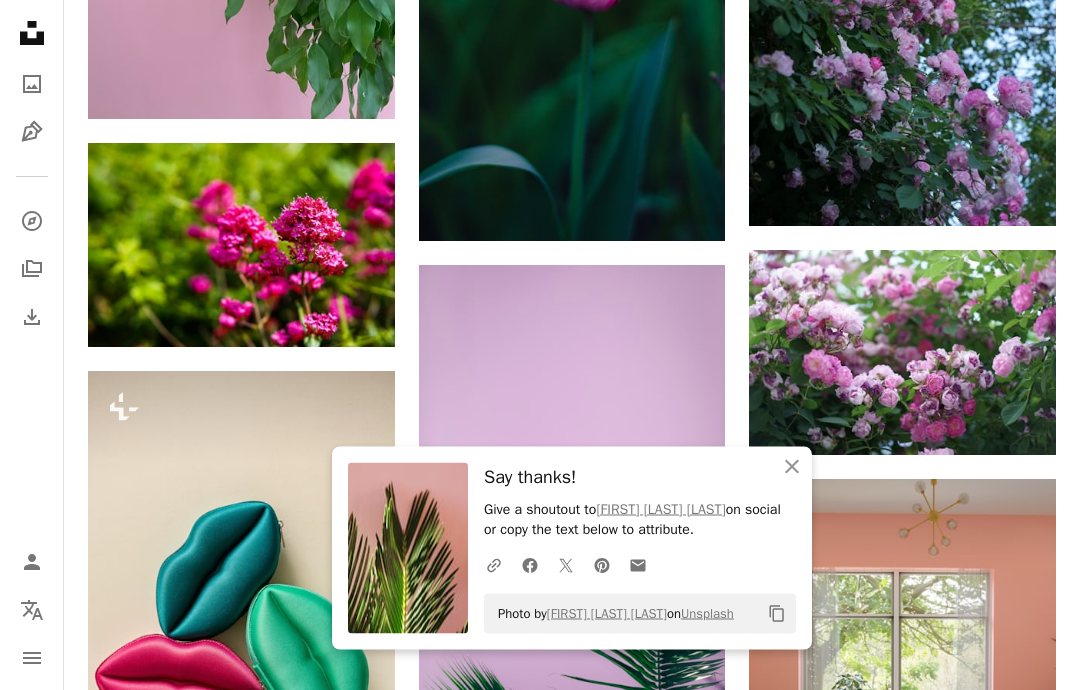 scroll, scrollTop: 8240, scrollLeft: 0, axis: vertical 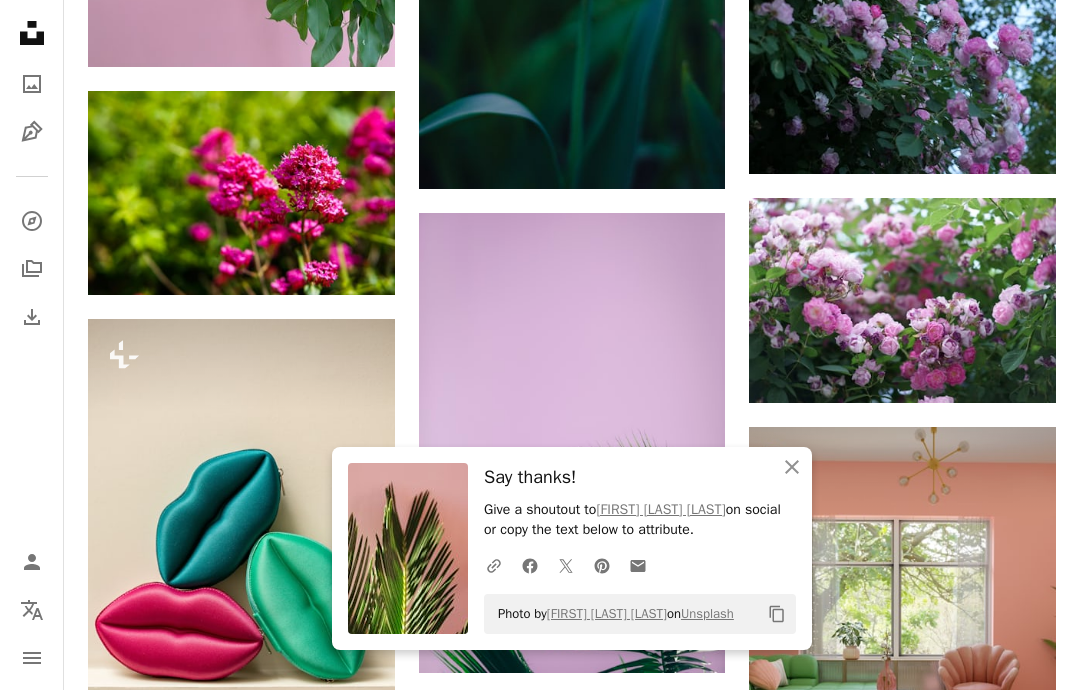 click on "An X shape" 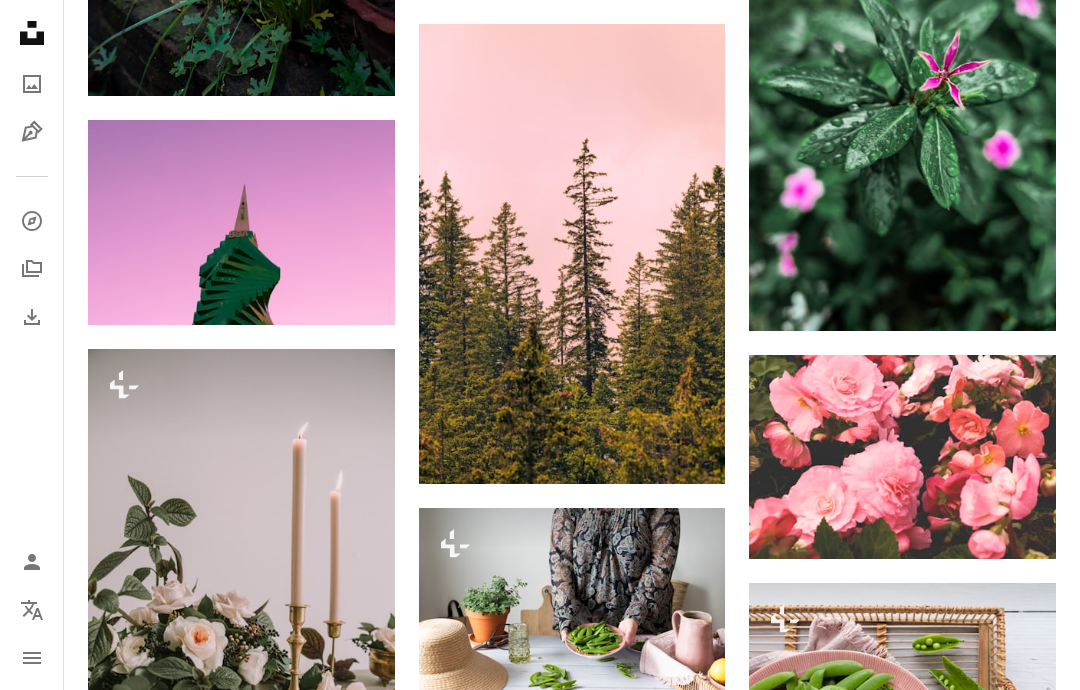 scroll, scrollTop: 16486, scrollLeft: 0, axis: vertical 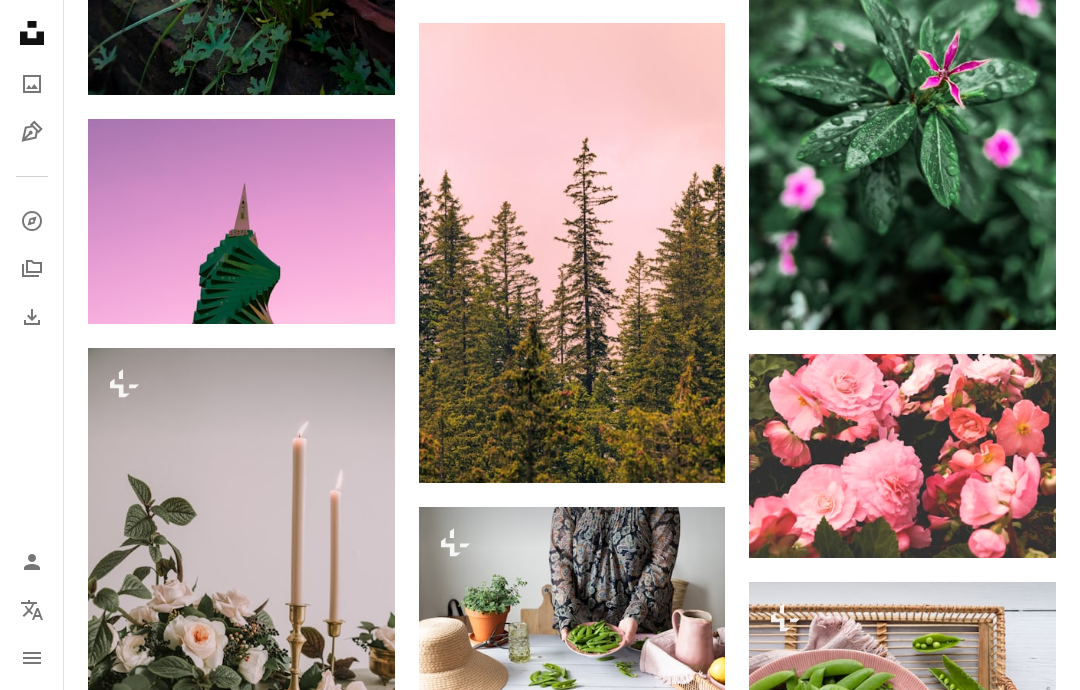 click on "Arrow pointing down" 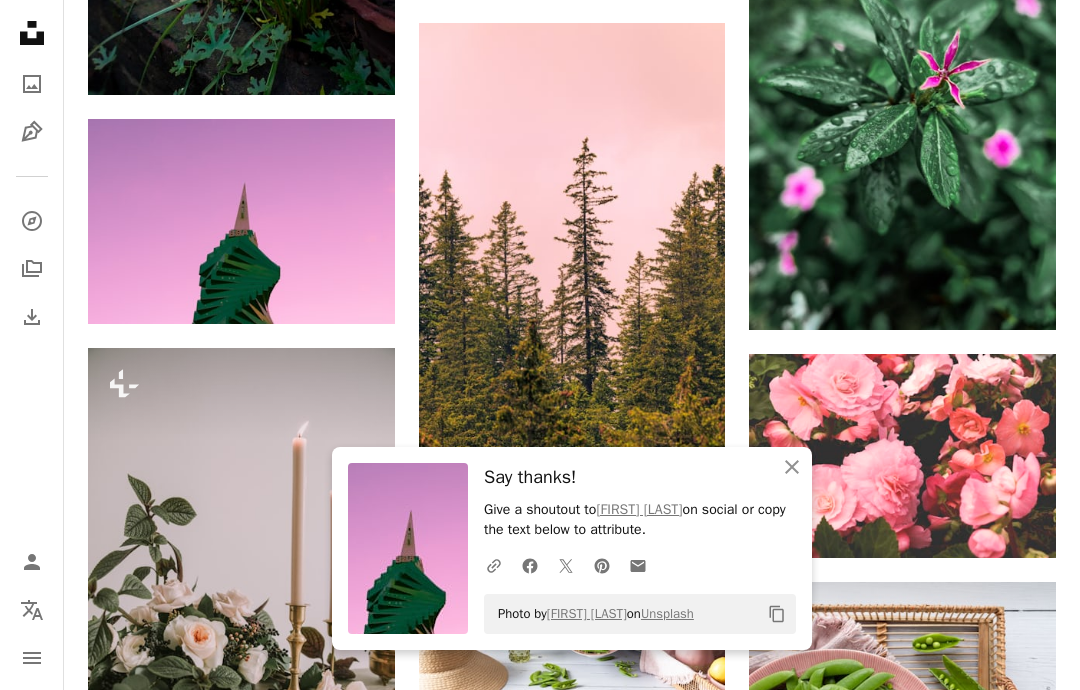 click on "An X shape" 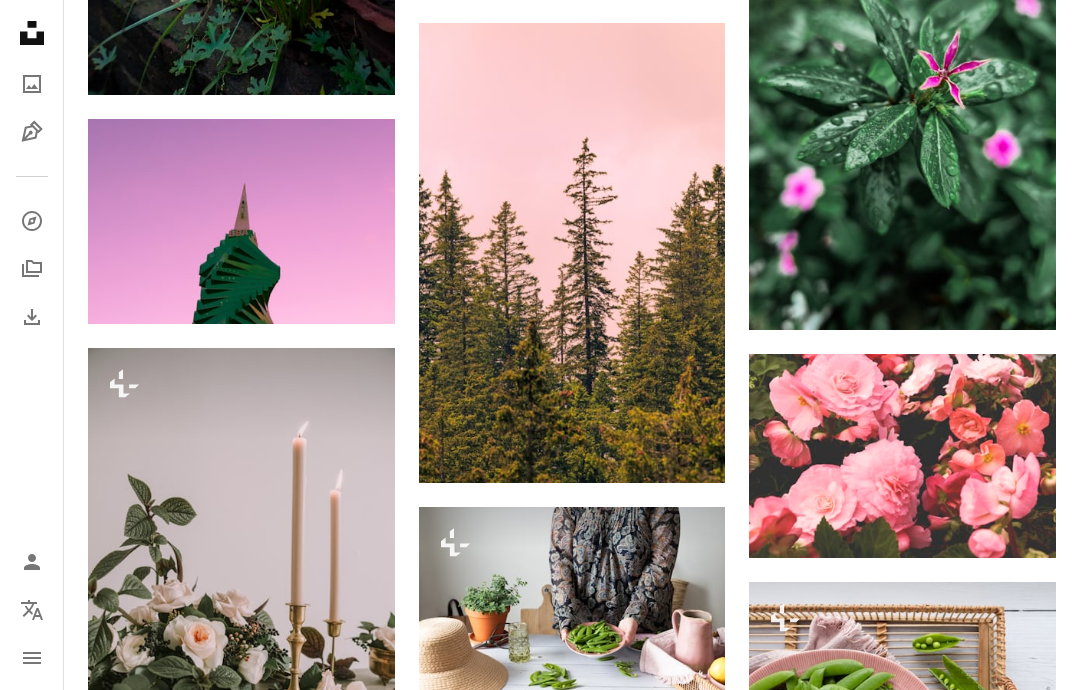 click on "Arrow pointing down" 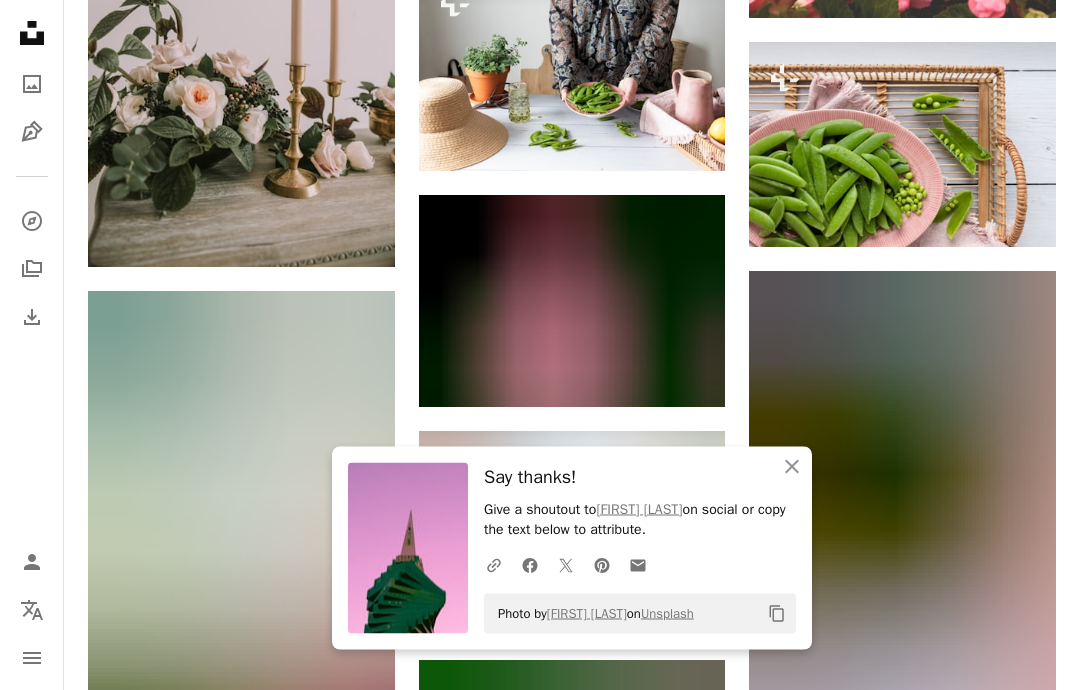 scroll, scrollTop: 17026, scrollLeft: 0, axis: vertical 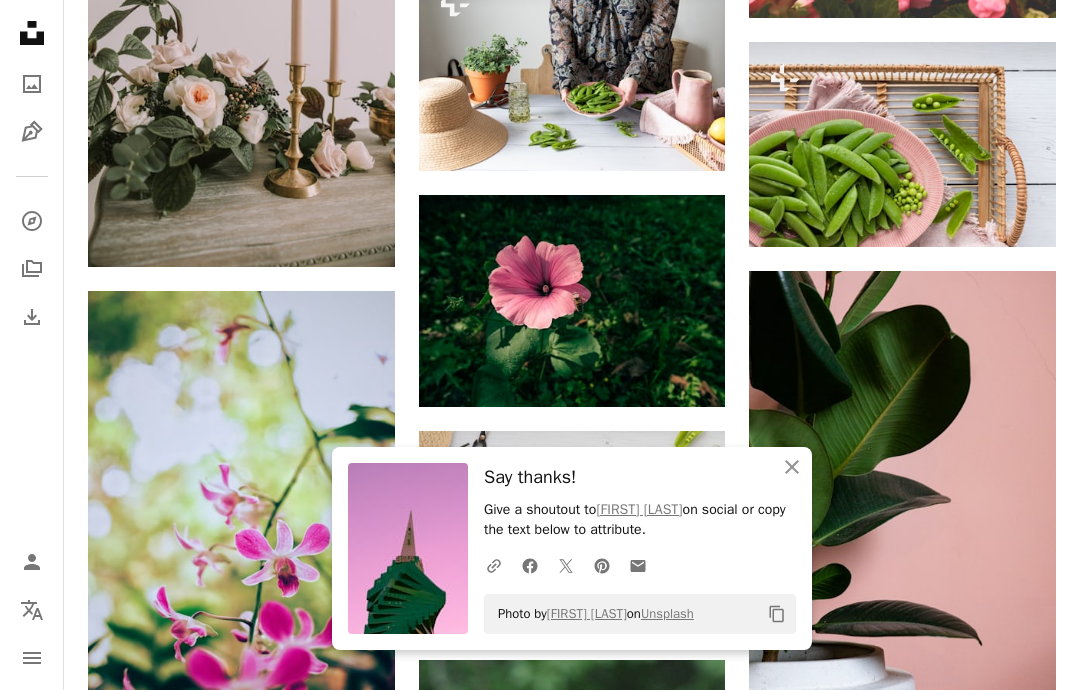 click on "An X shape" 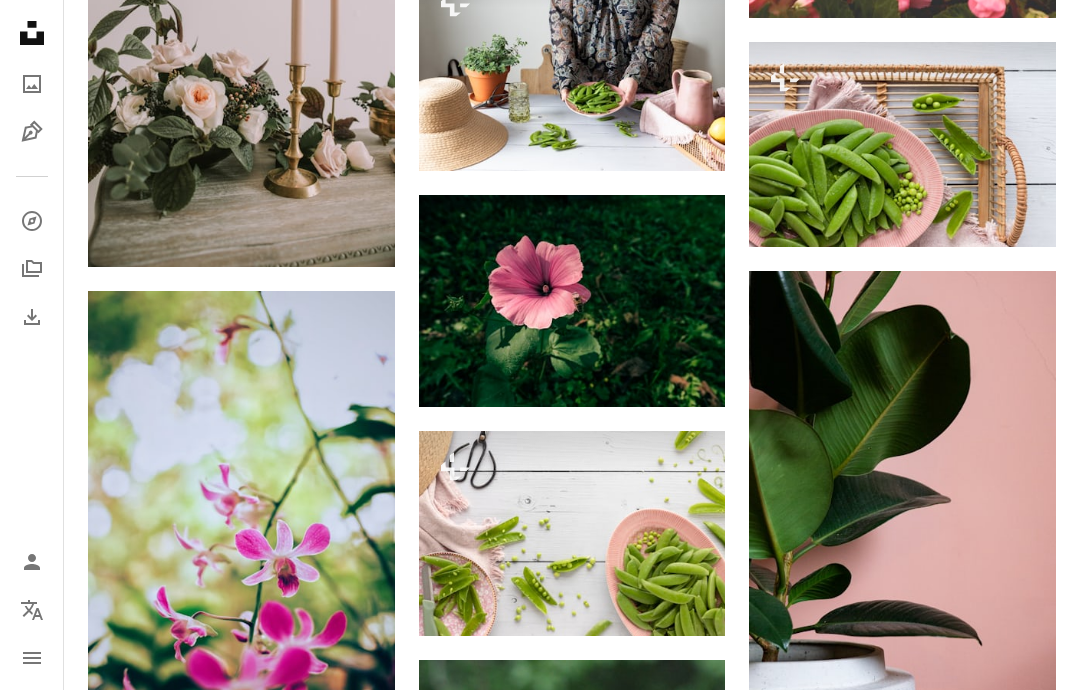 click on "Arrow pointing down" 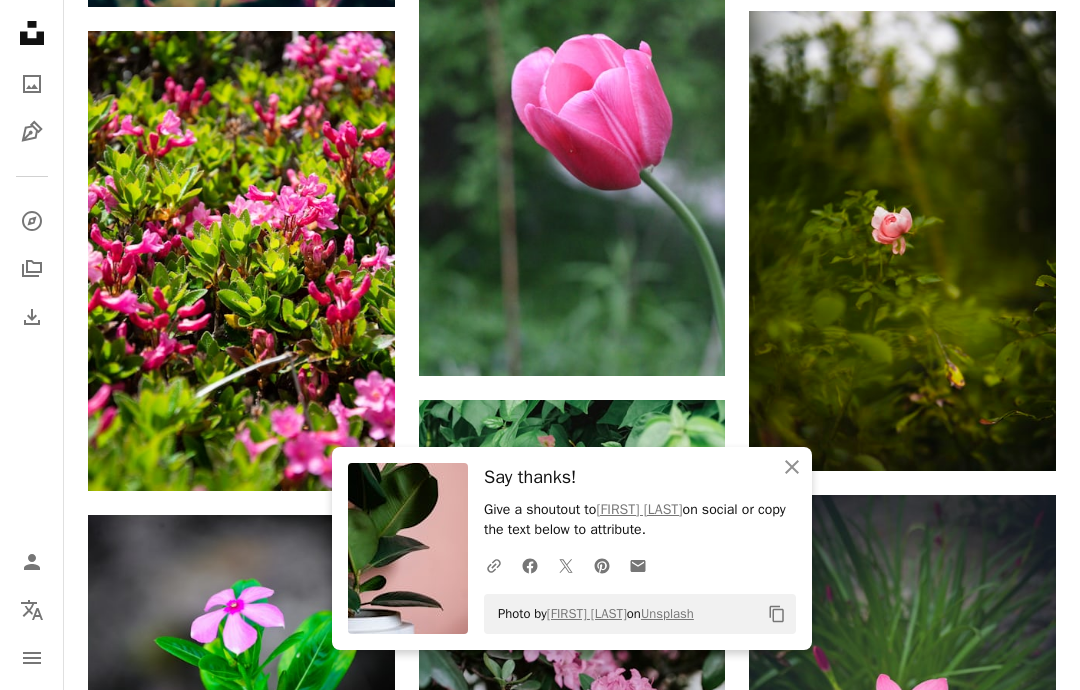 click on "An X shape" 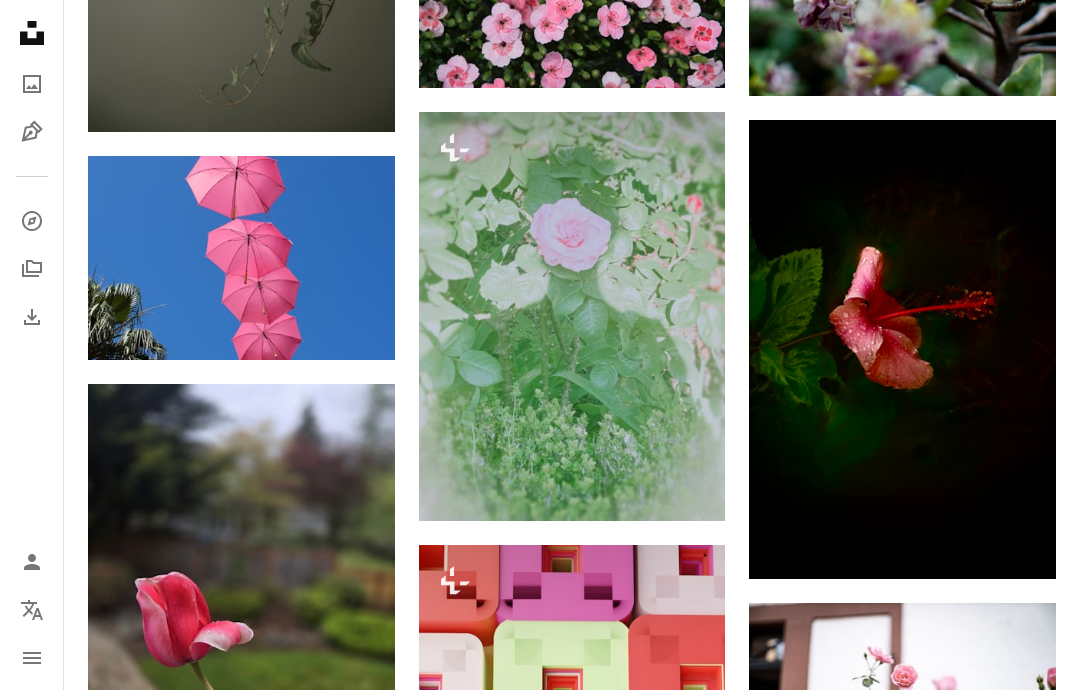 scroll, scrollTop: 27761, scrollLeft: 0, axis: vertical 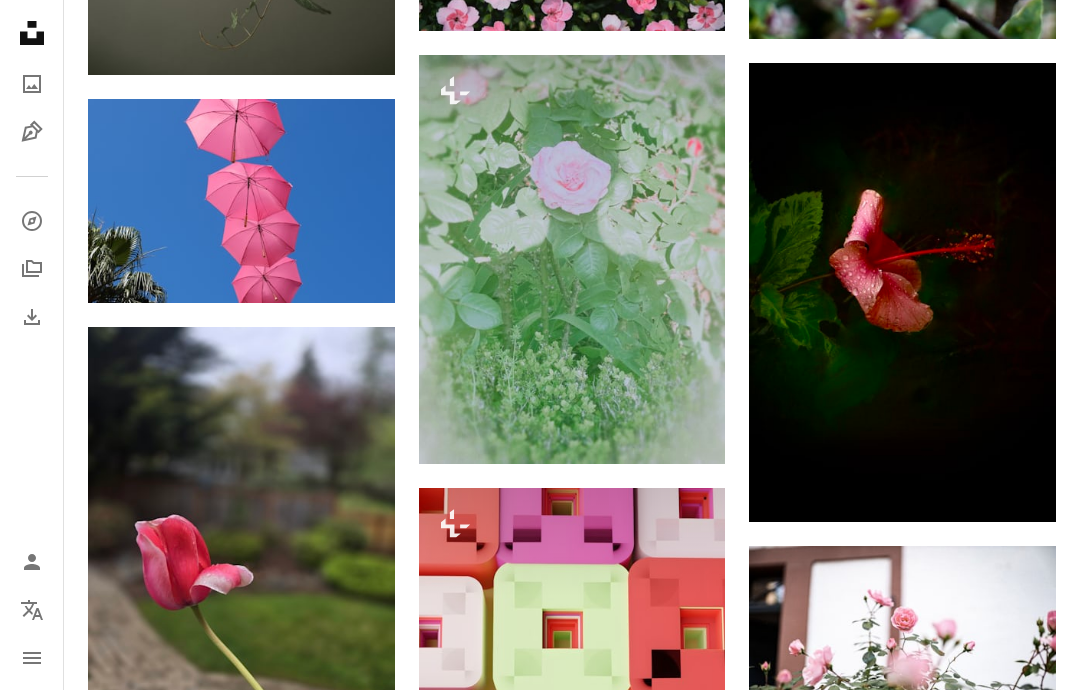 click 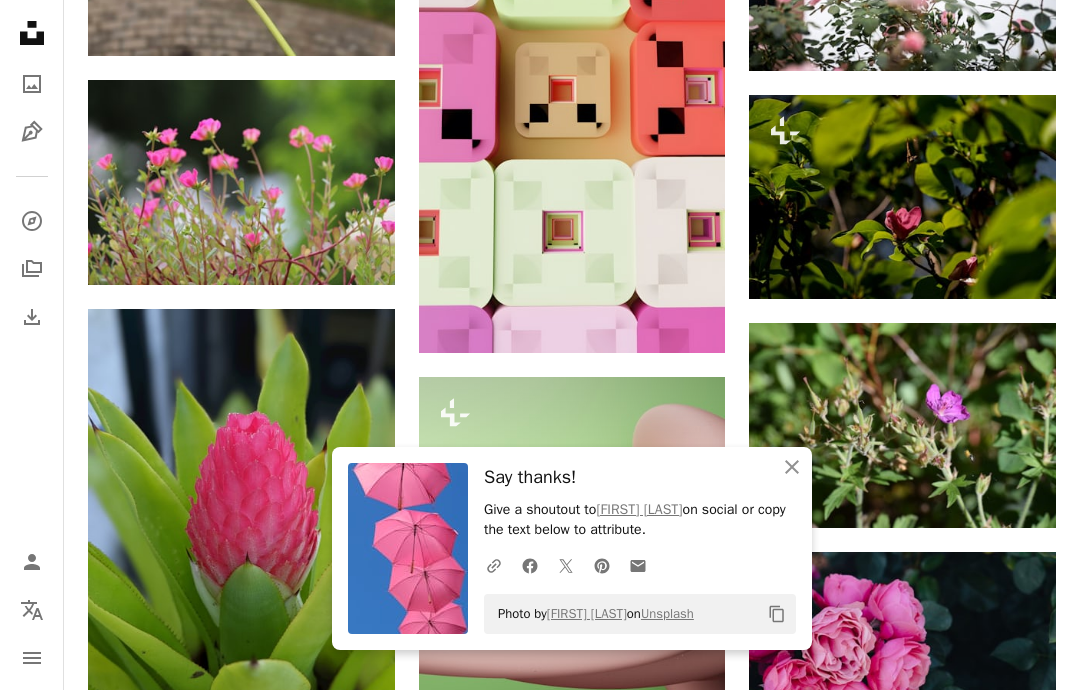 scroll, scrollTop: 28444, scrollLeft: 0, axis: vertical 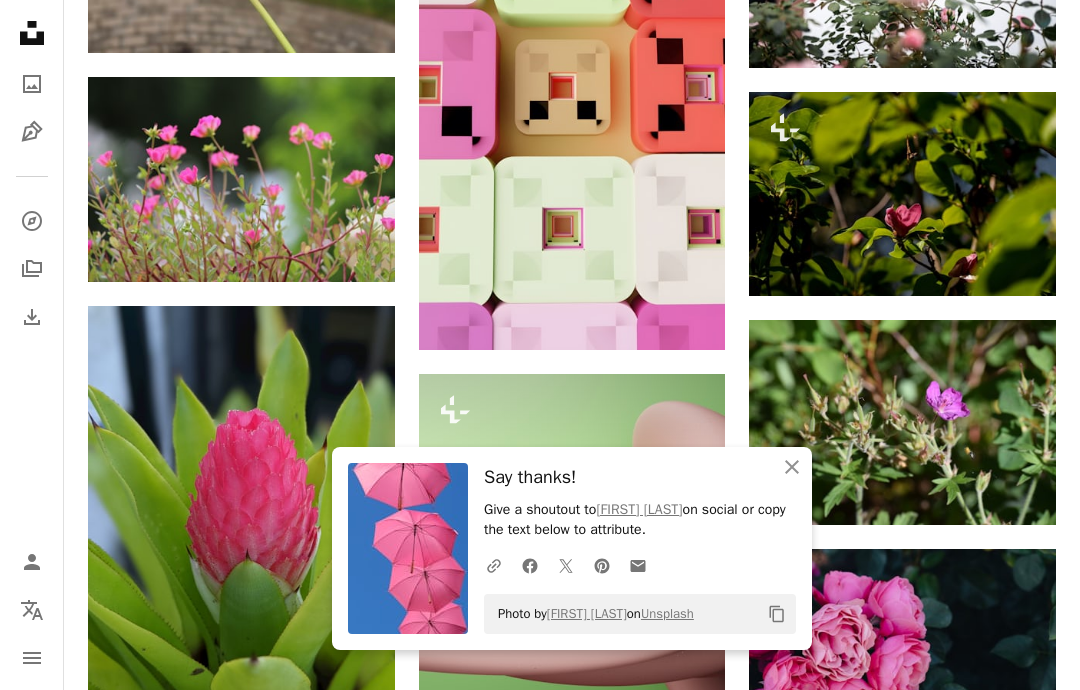click on "An X shape" 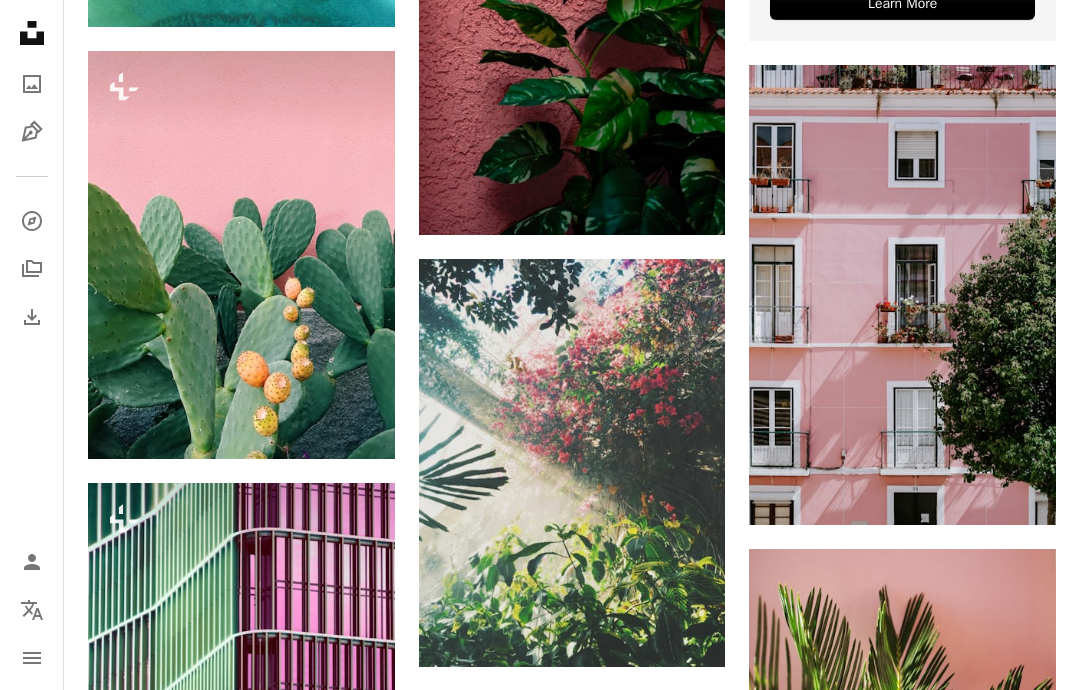scroll, scrollTop: 898, scrollLeft: 0, axis: vertical 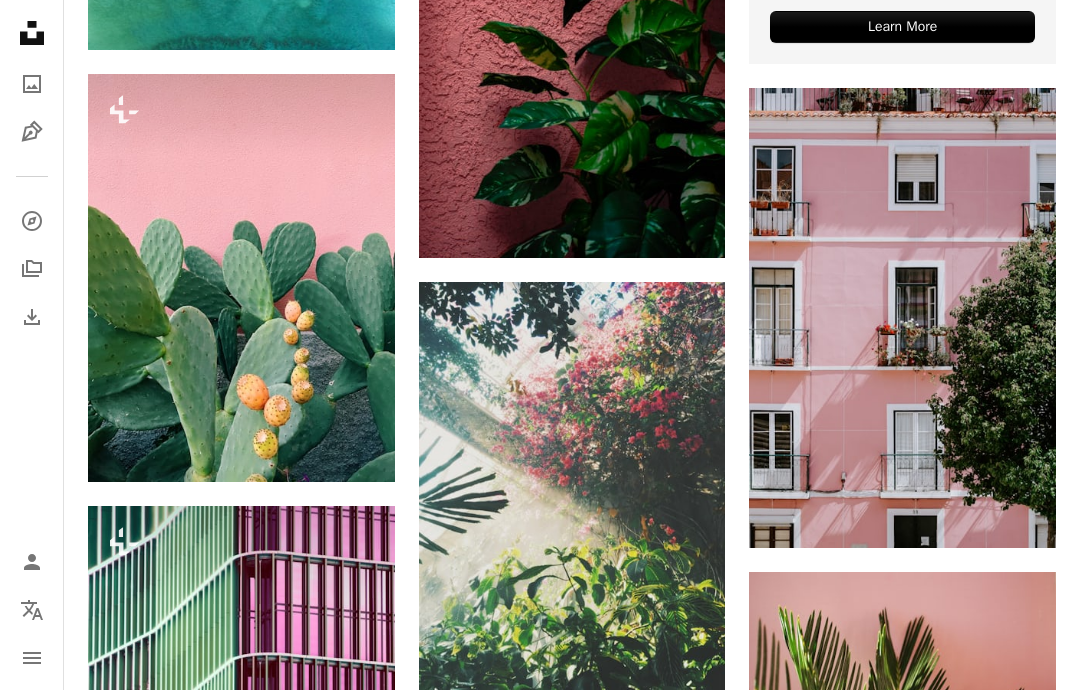 click on "Arrow pointing down" 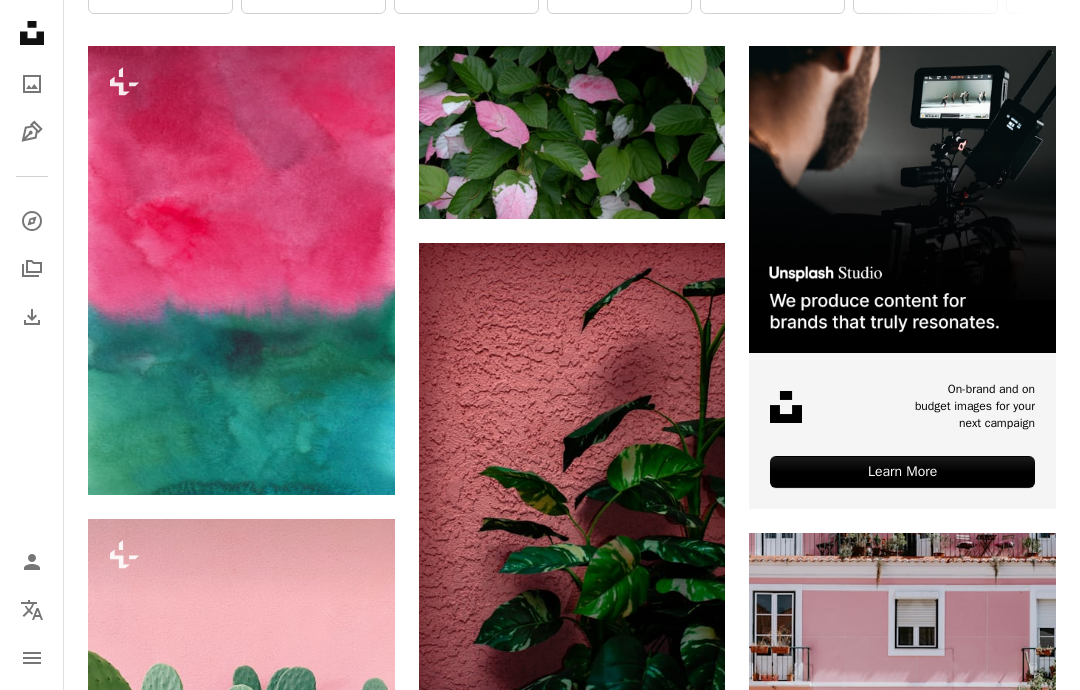 scroll, scrollTop: 0, scrollLeft: 0, axis: both 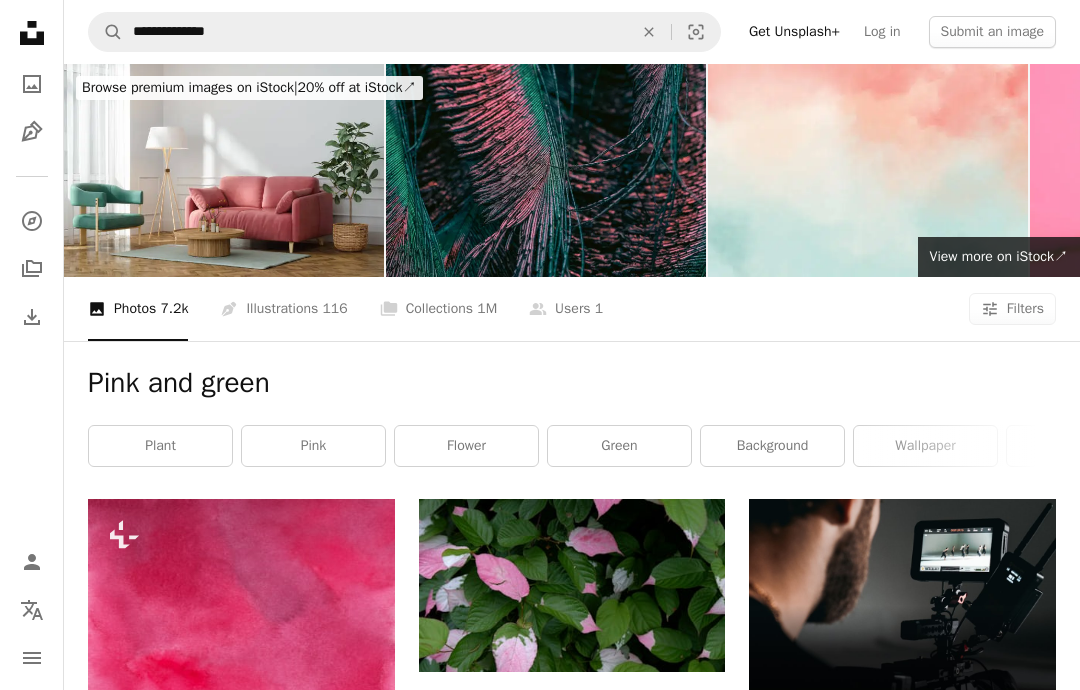 click on "An X shape" 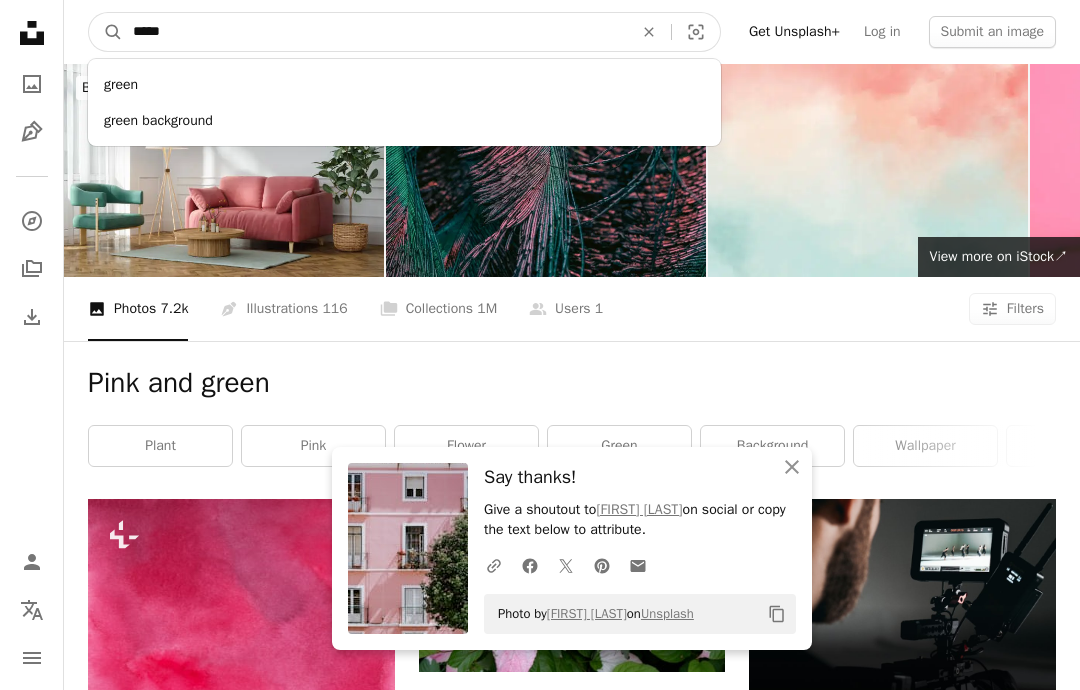 type on "*****" 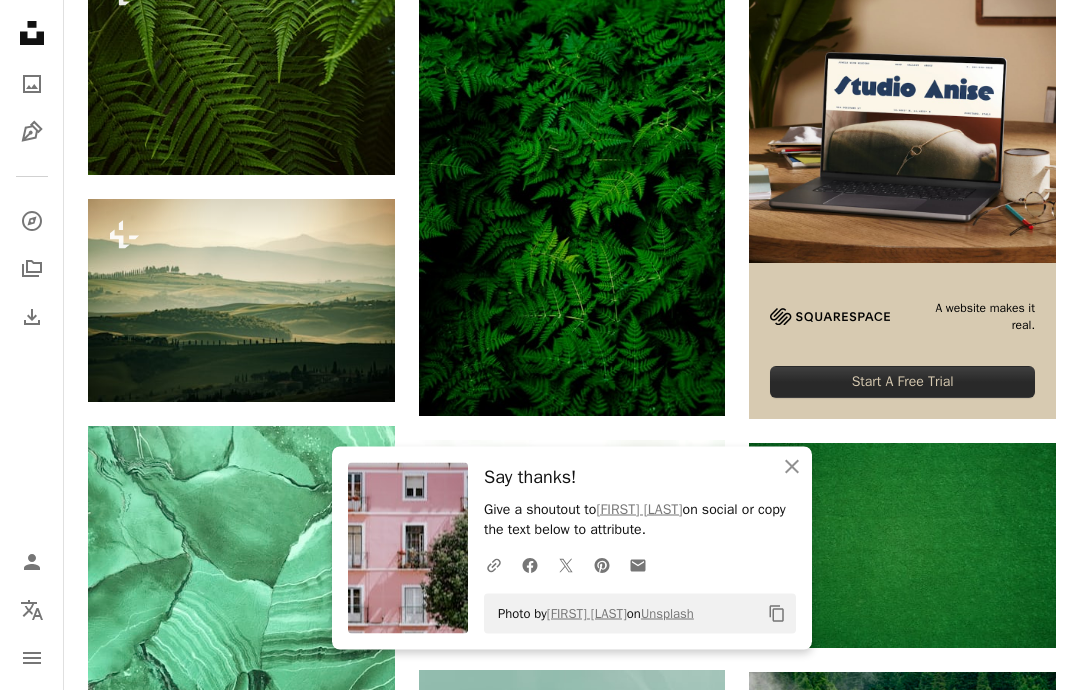 click on "An X shape Close" at bounding box center [792, 467] 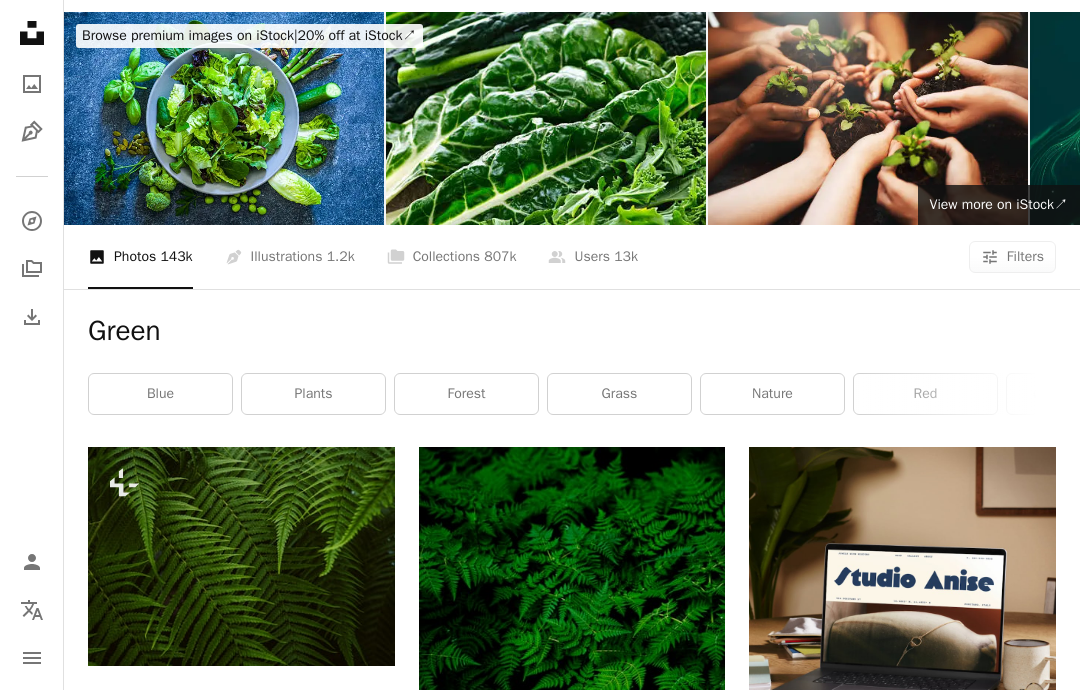 scroll, scrollTop: 0, scrollLeft: 0, axis: both 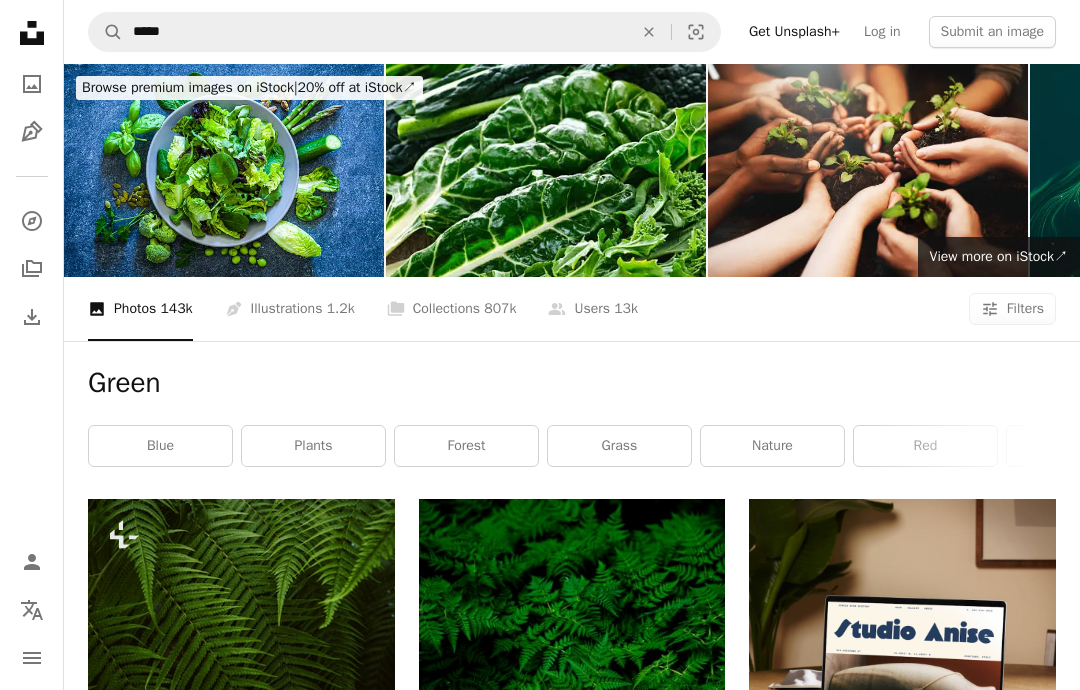 click on "An X shape" 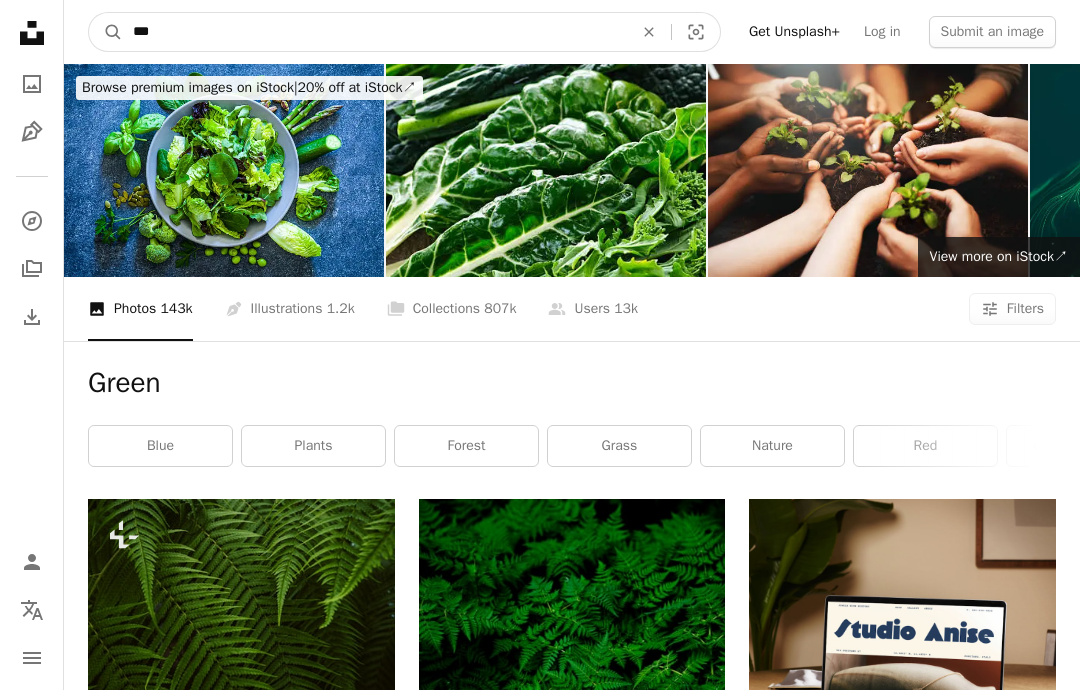 type on "****" 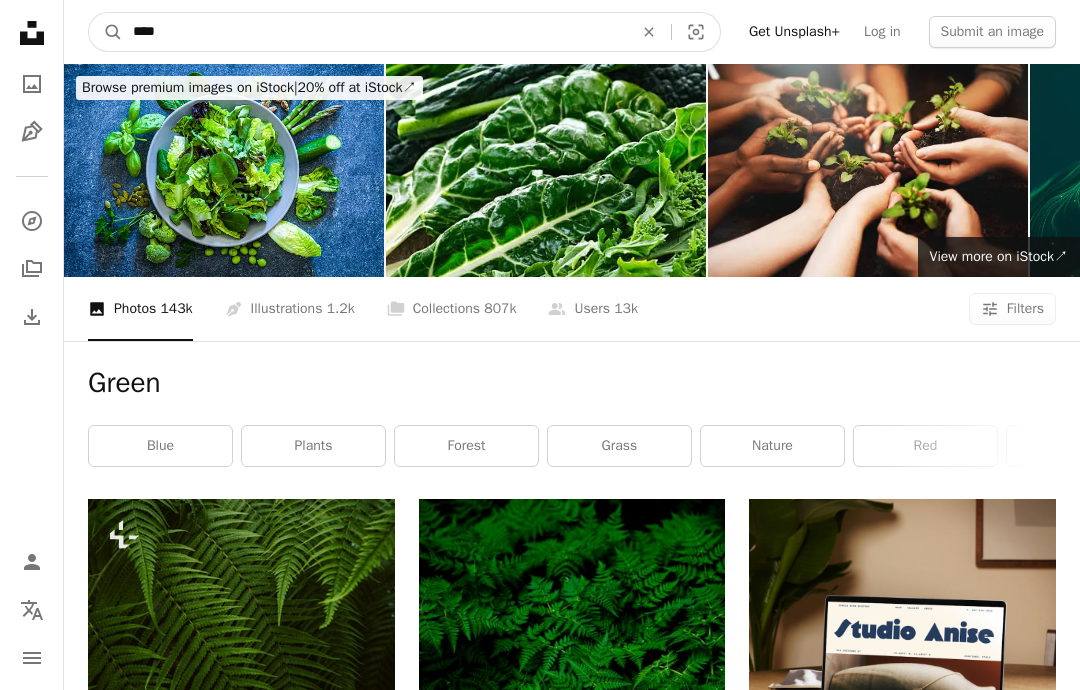 click on "A magnifying glass" at bounding box center (106, 32) 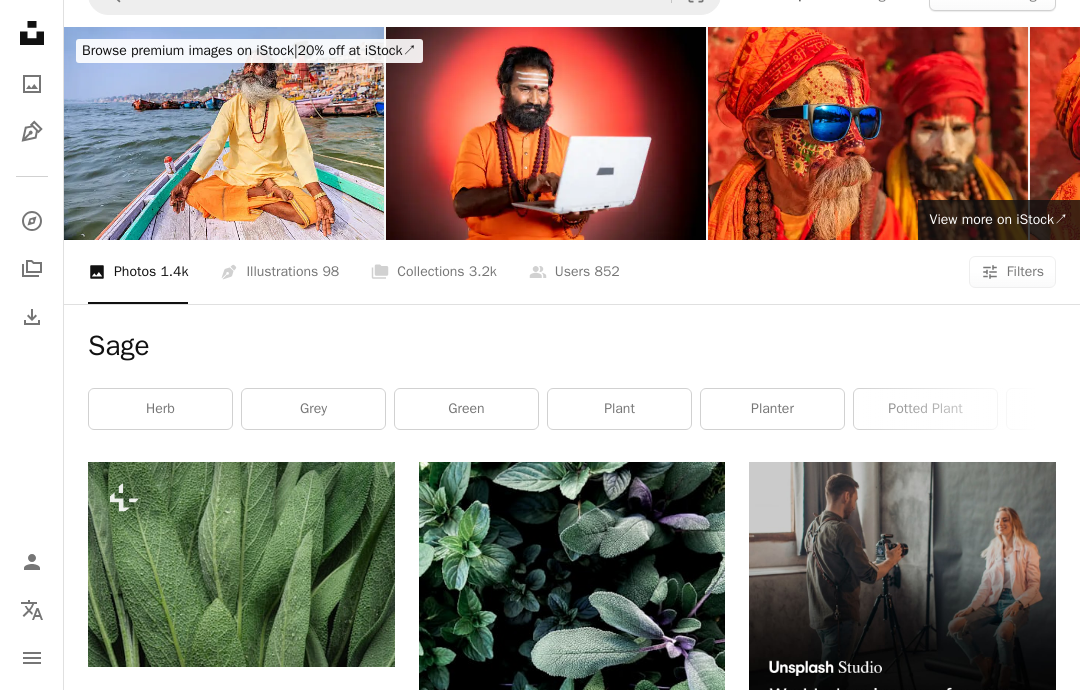 scroll, scrollTop: 0, scrollLeft: 0, axis: both 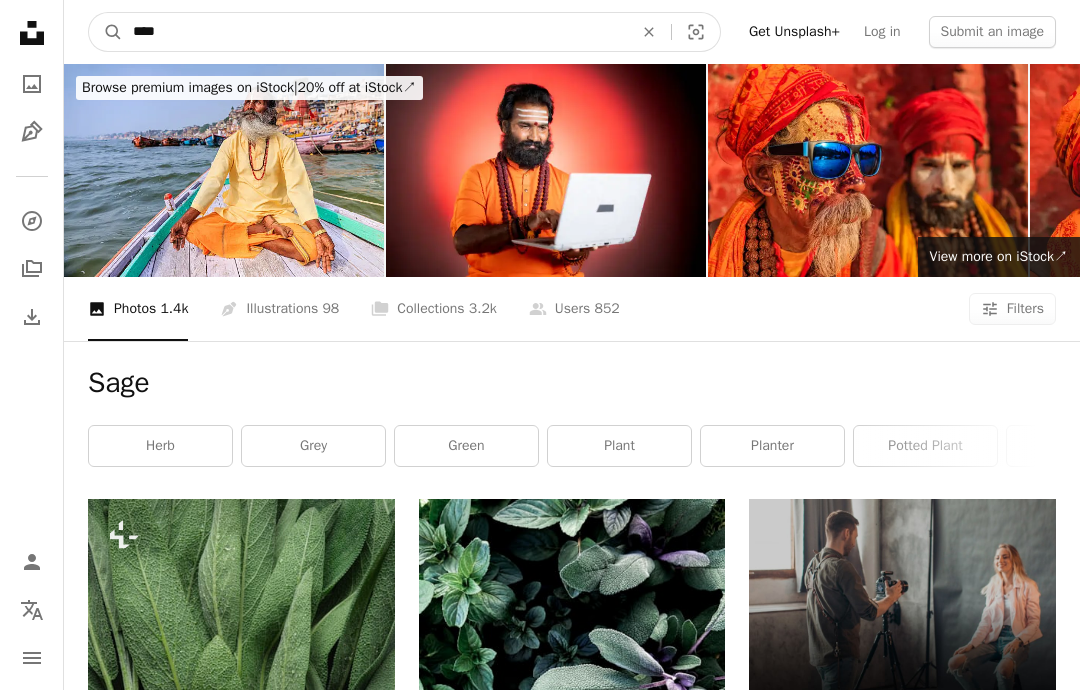 click on "****" at bounding box center [375, 32] 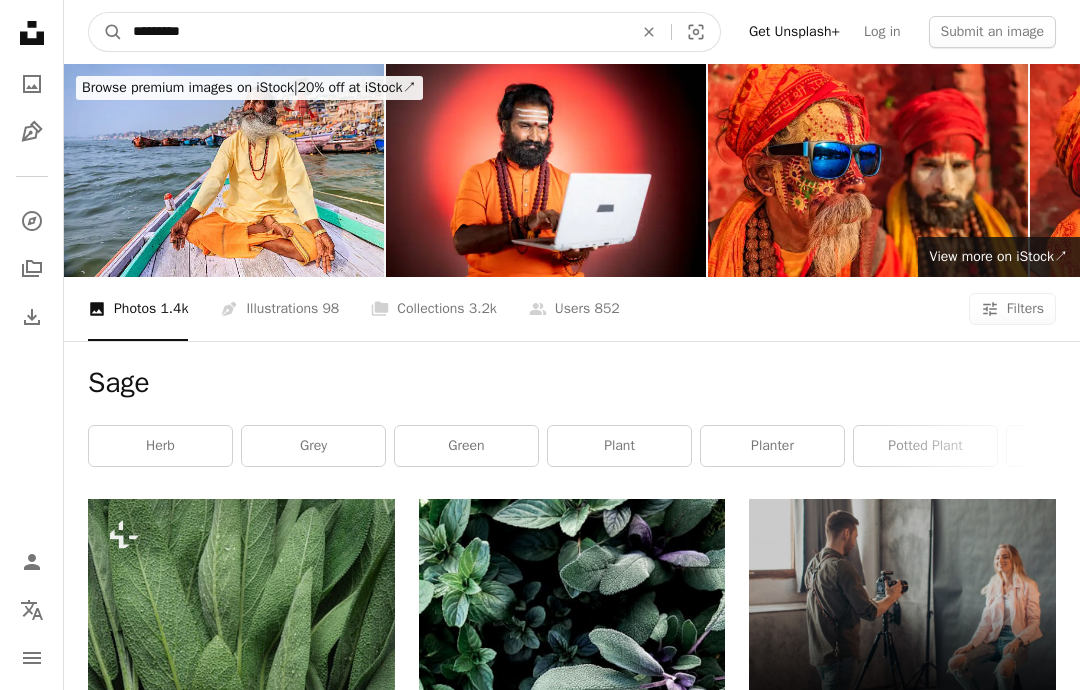 type on "**********" 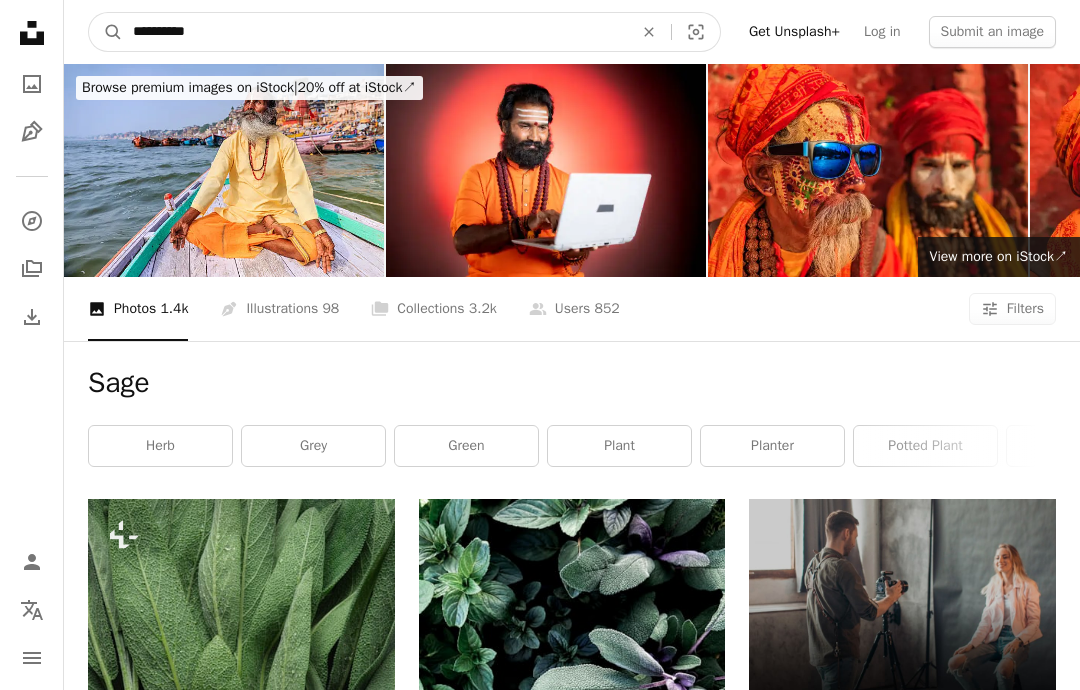 click on "A magnifying glass" at bounding box center [106, 32] 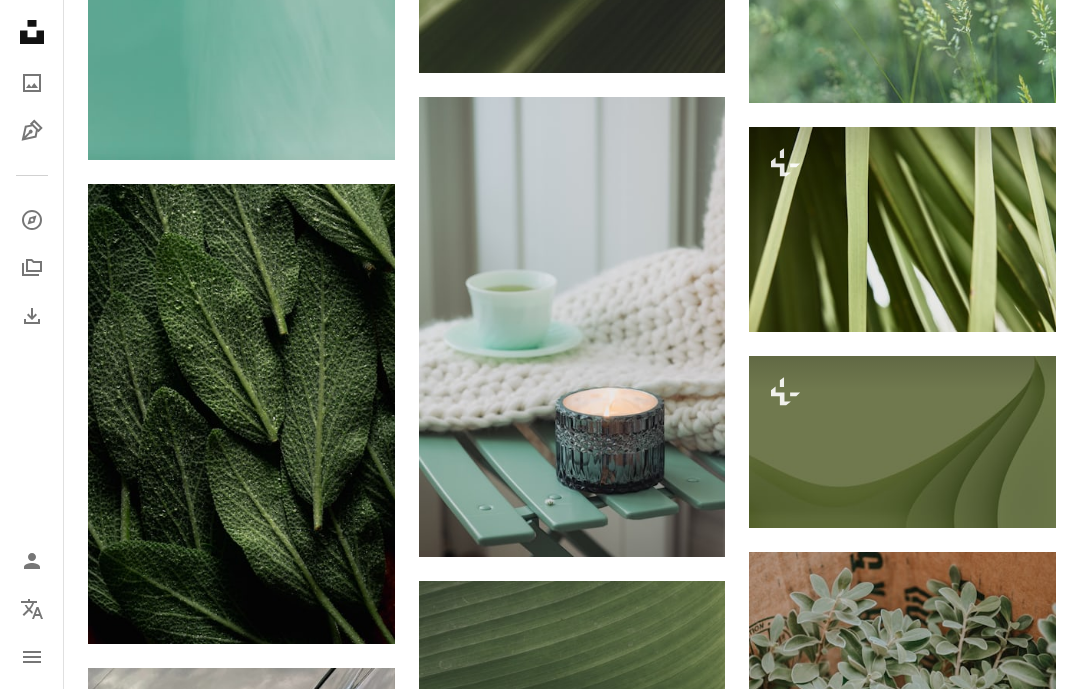 scroll, scrollTop: 1513, scrollLeft: 0, axis: vertical 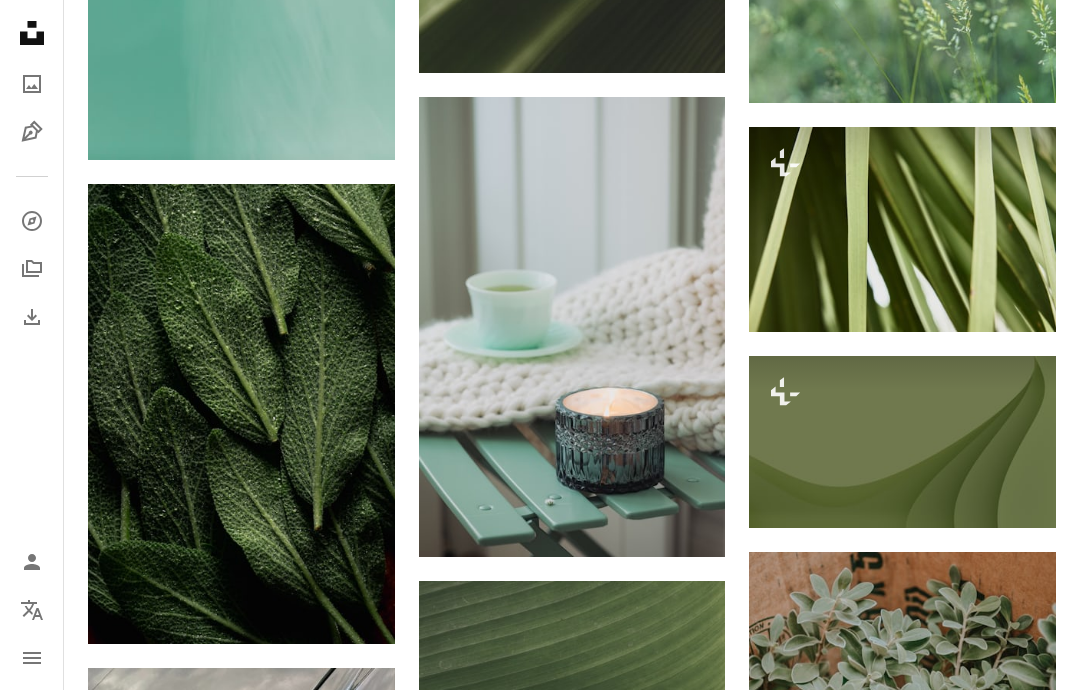 click on "Arrow pointing down" 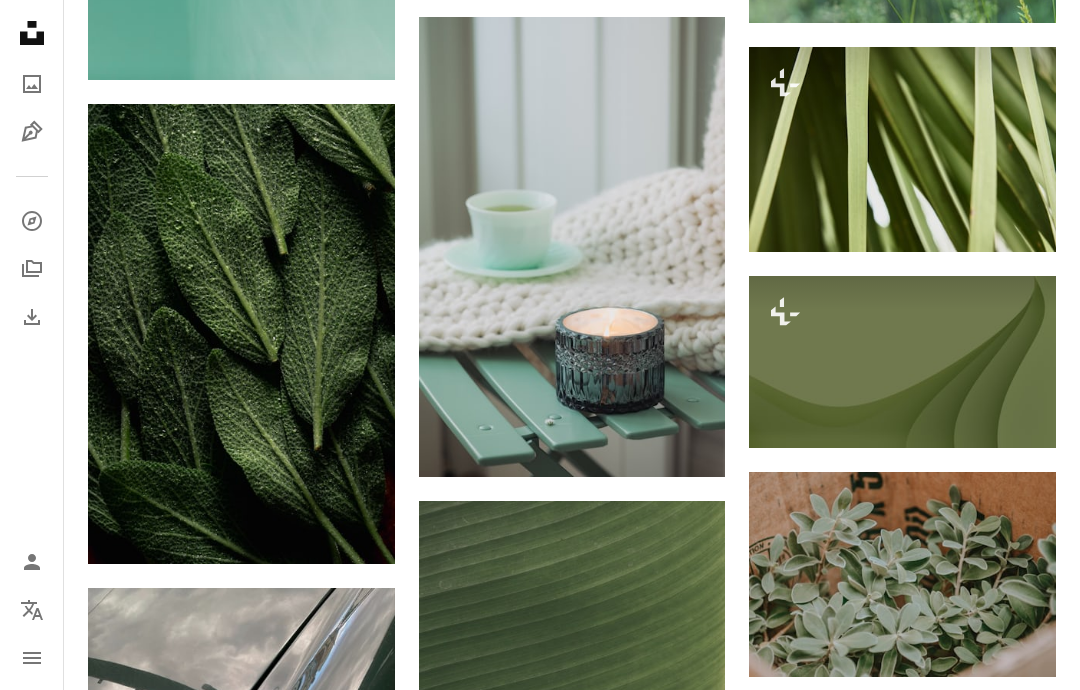 click on "Arrow pointing down" at bounding box center [685, 441] 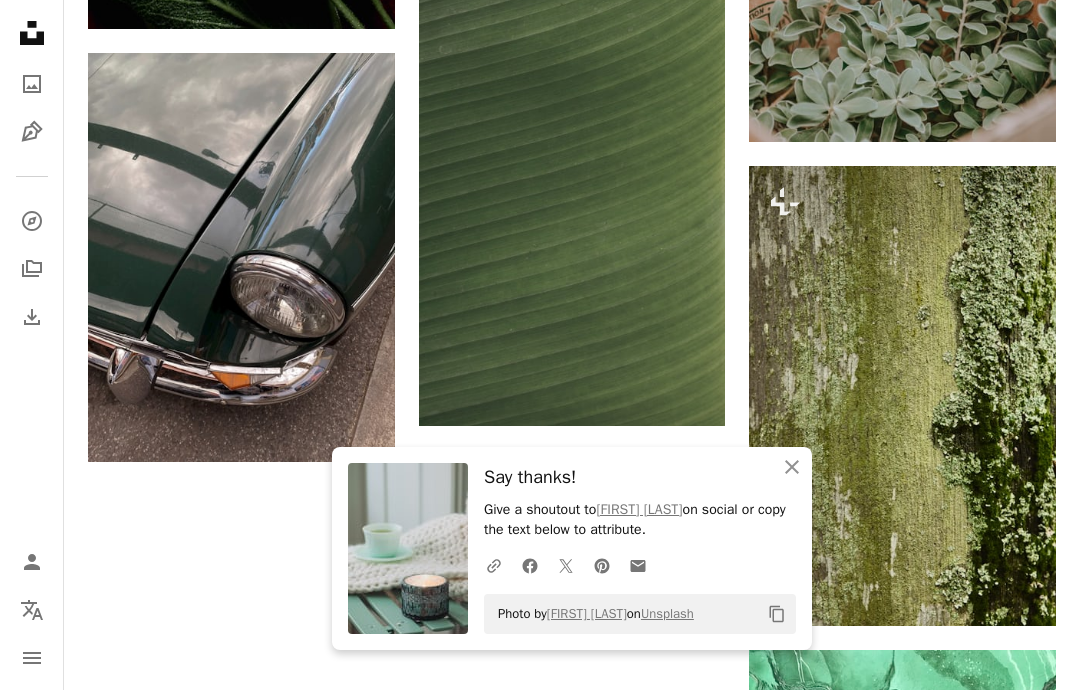 scroll, scrollTop: 2137, scrollLeft: 0, axis: vertical 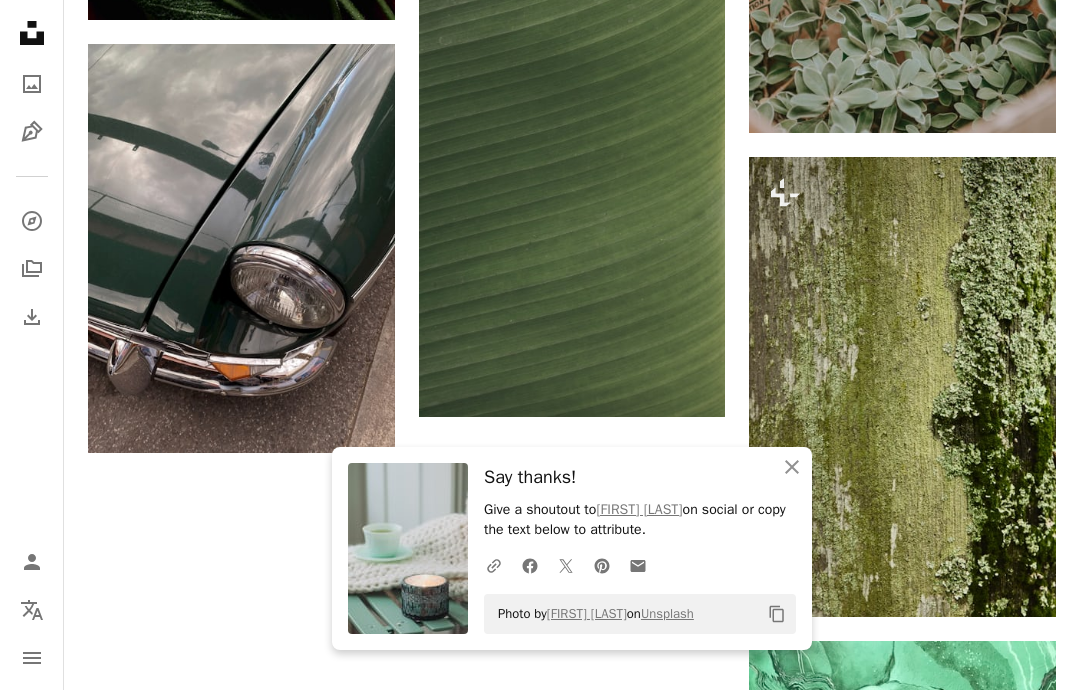 click on "An X shape" 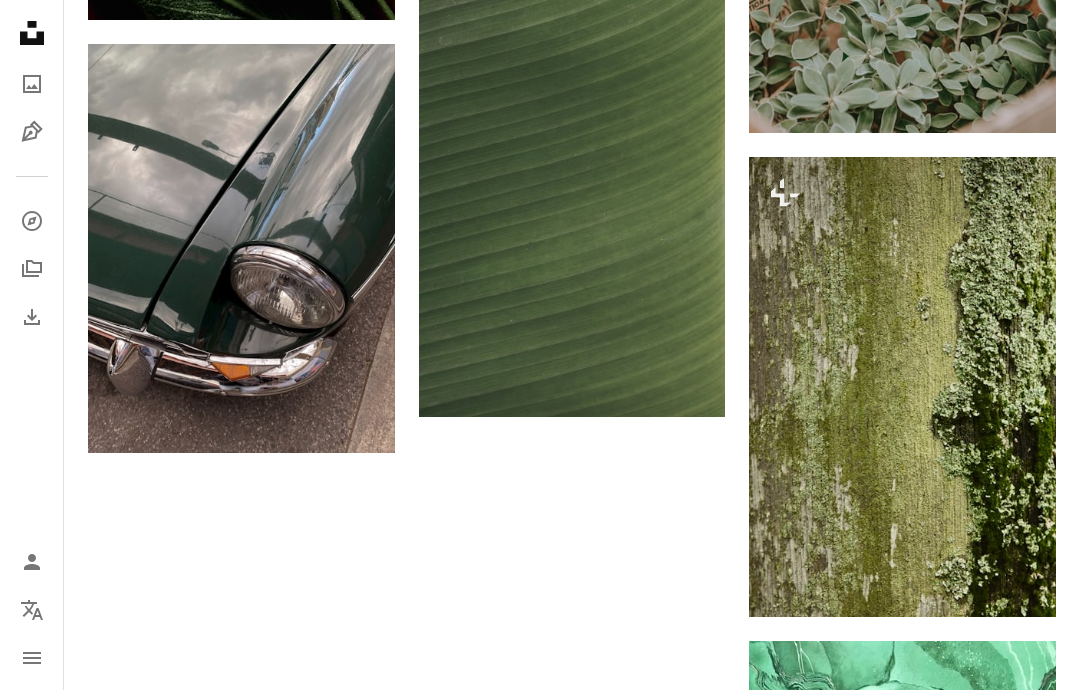 click on "Arrow pointing down" 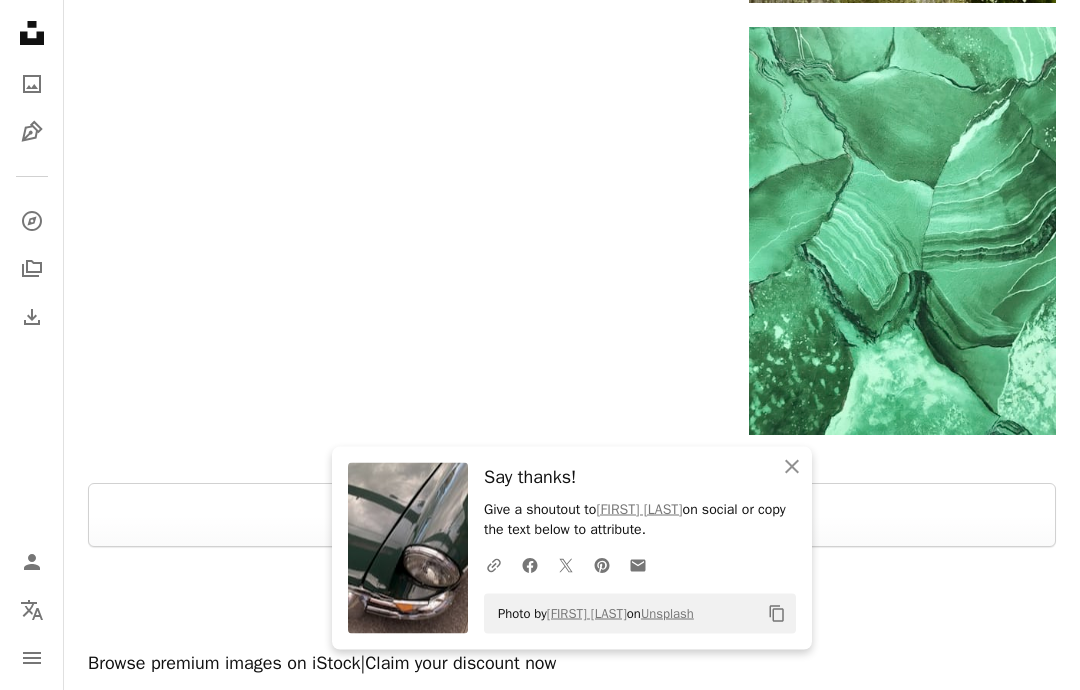 scroll, scrollTop: 2775, scrollLeft: 0, axis: vertical 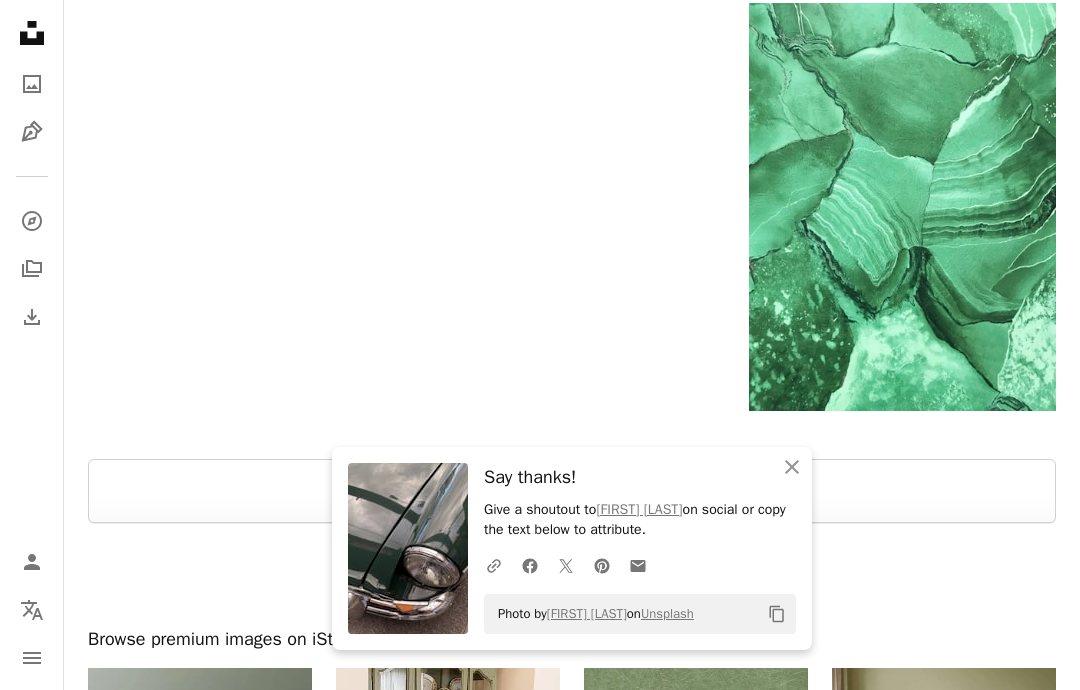 click on "An X shape" 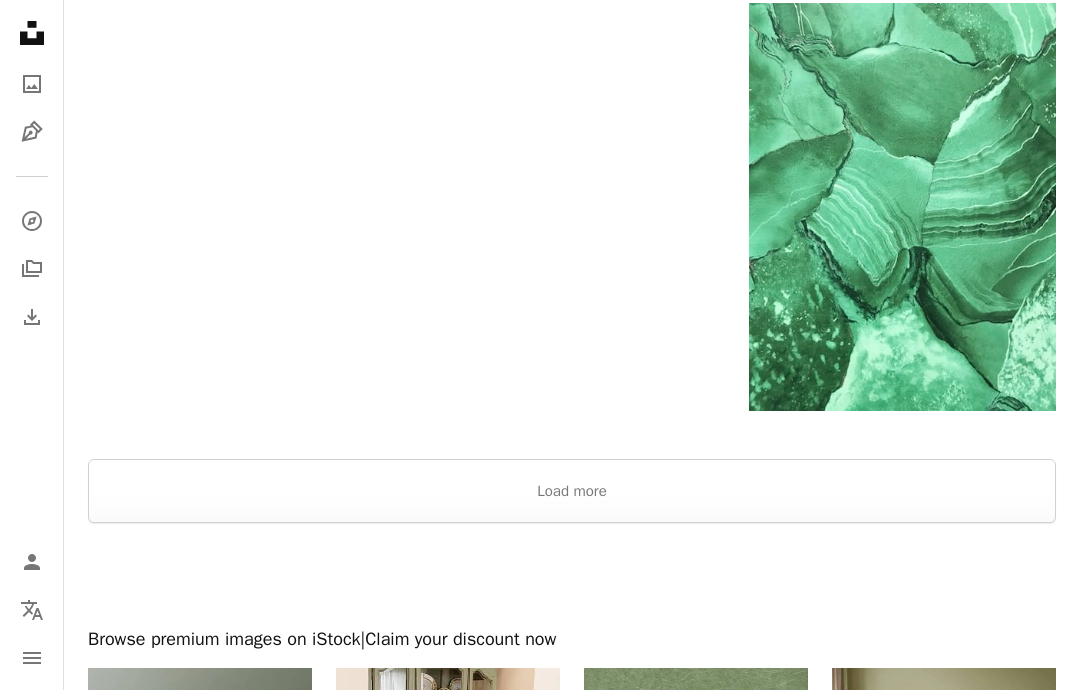 click on "Load more" at bounding box center (572, 491) 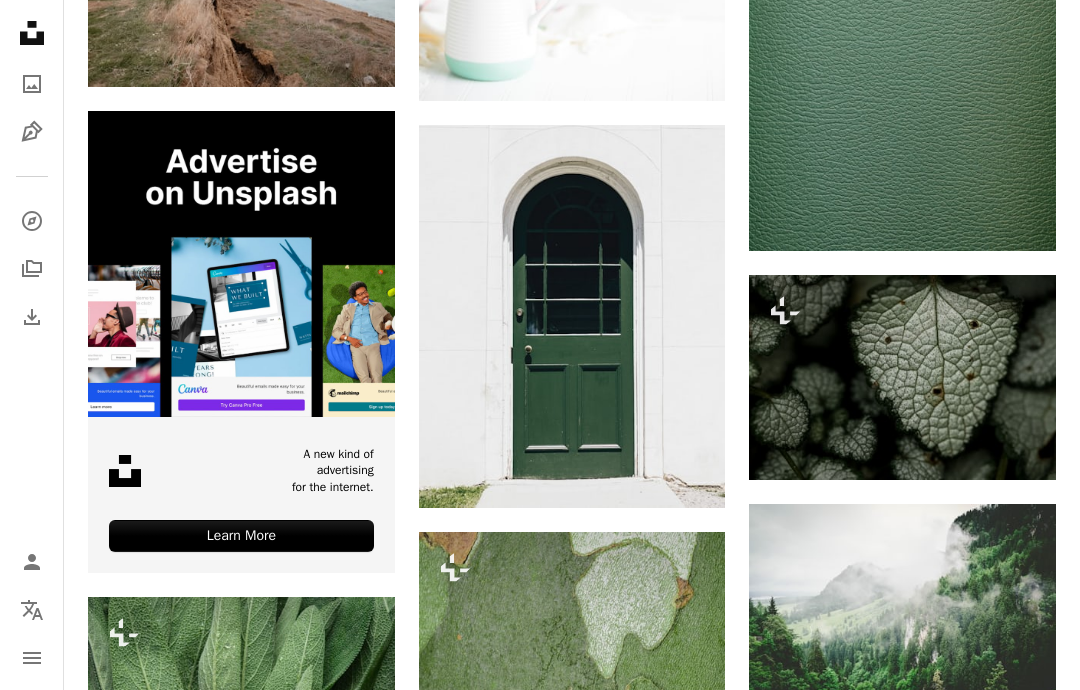 scroll, scrollTop: 4131, scrollLeft: 0, axis: vertical 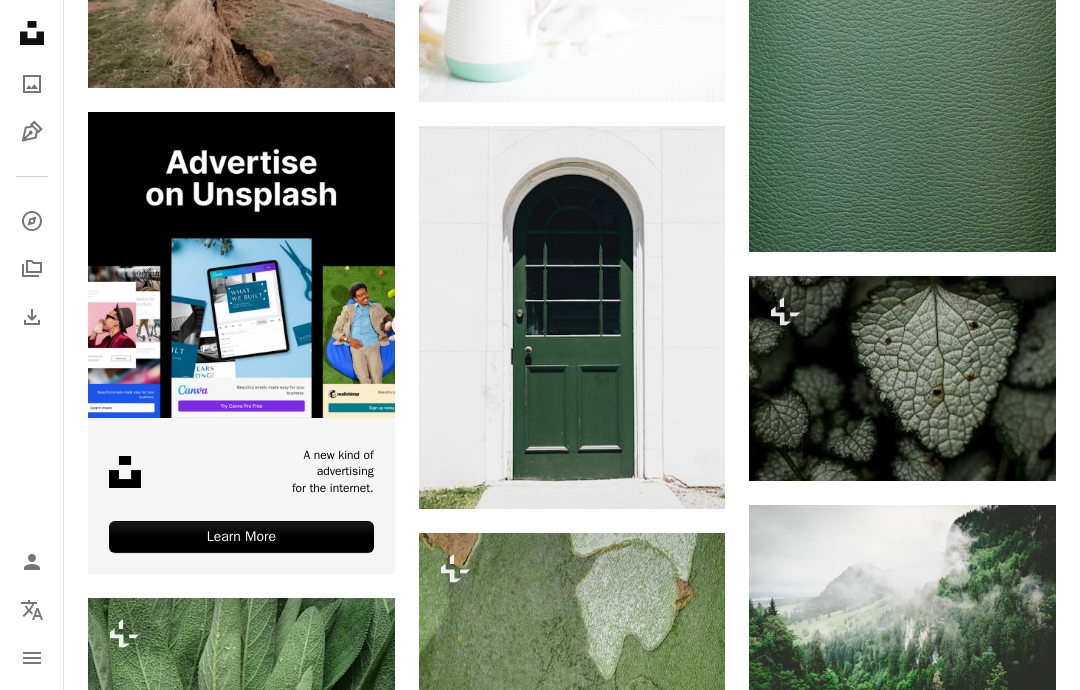 click on "Arrow pointing down" at bounding box center [685, 473] 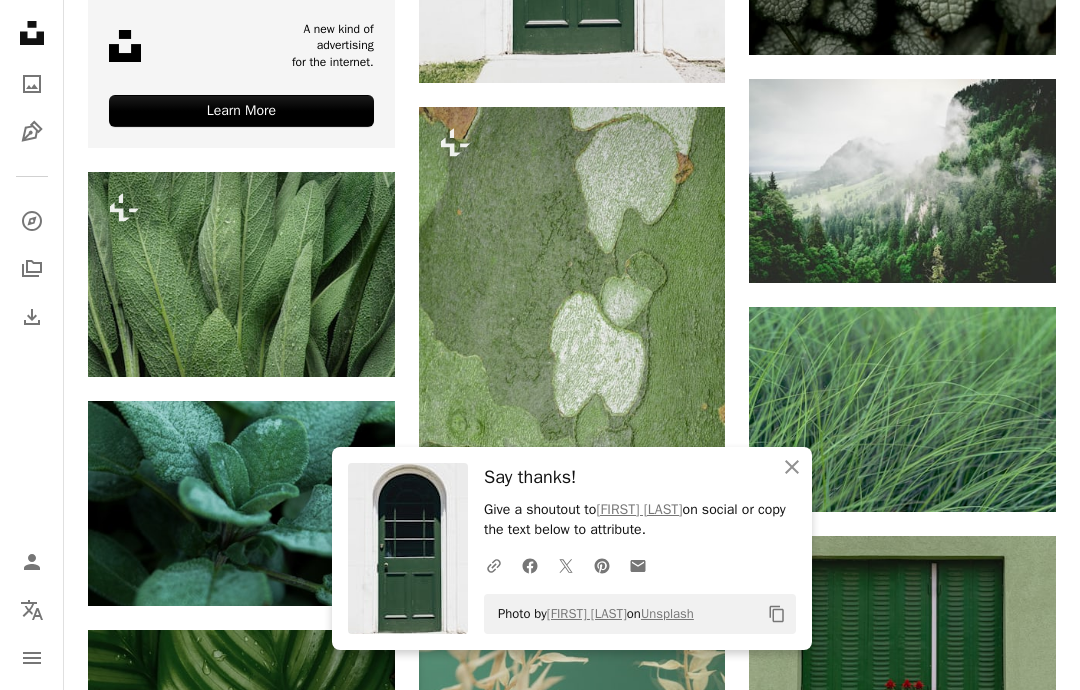 scroll, scrollTop: 4557, scrollLeft: 0, axis: vertical 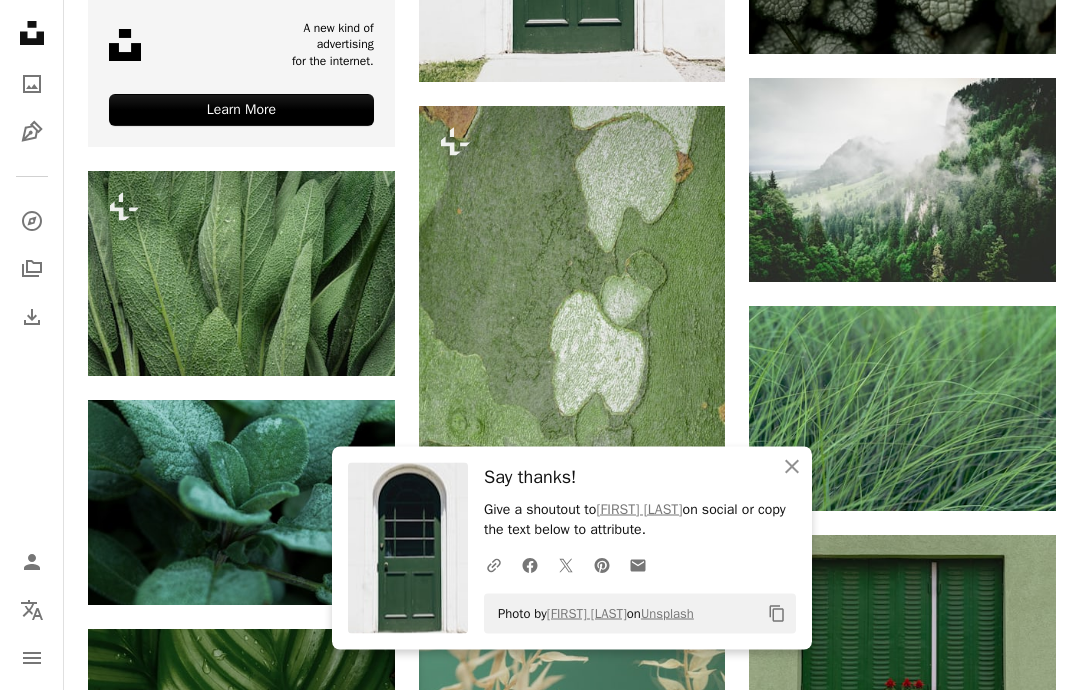 click on "An X shape" 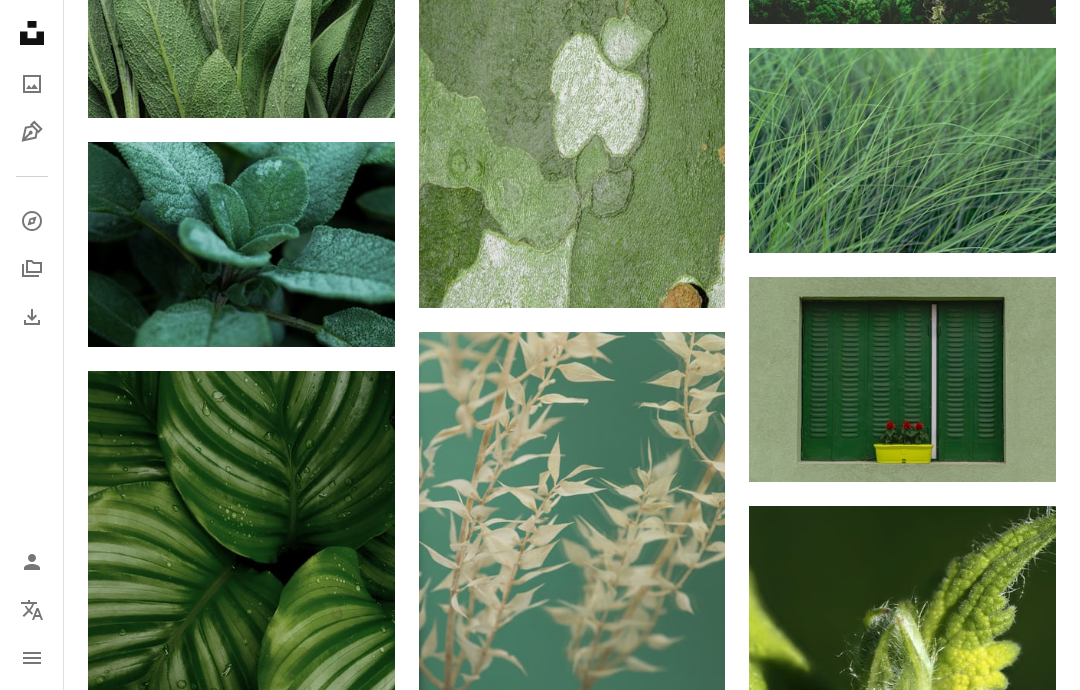 scroll, scrollTop: 4816, scrollLeft: 0, axis: vertical 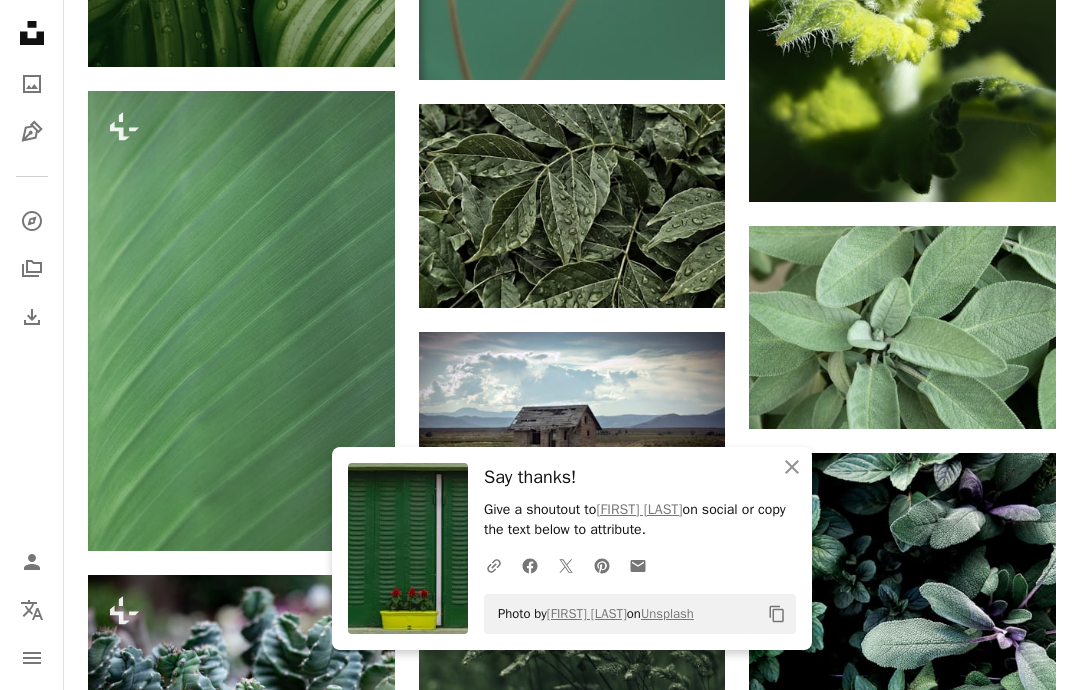 click on "An X shape" 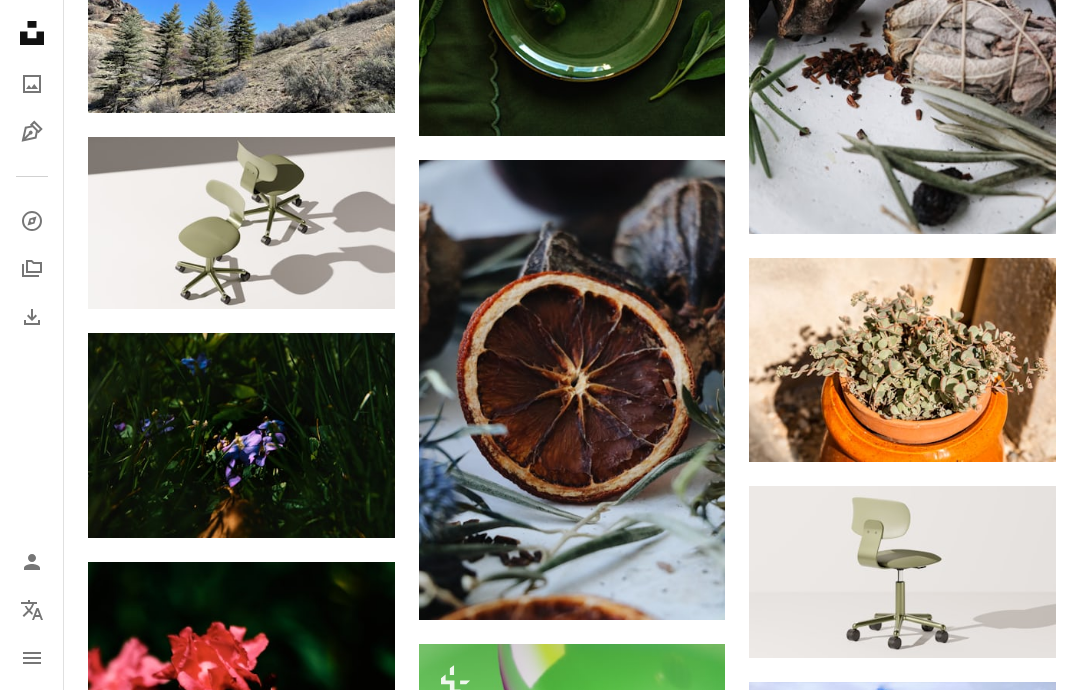 scroll, scrollTop: 14528, scrollLeft: 0, axis: vertical 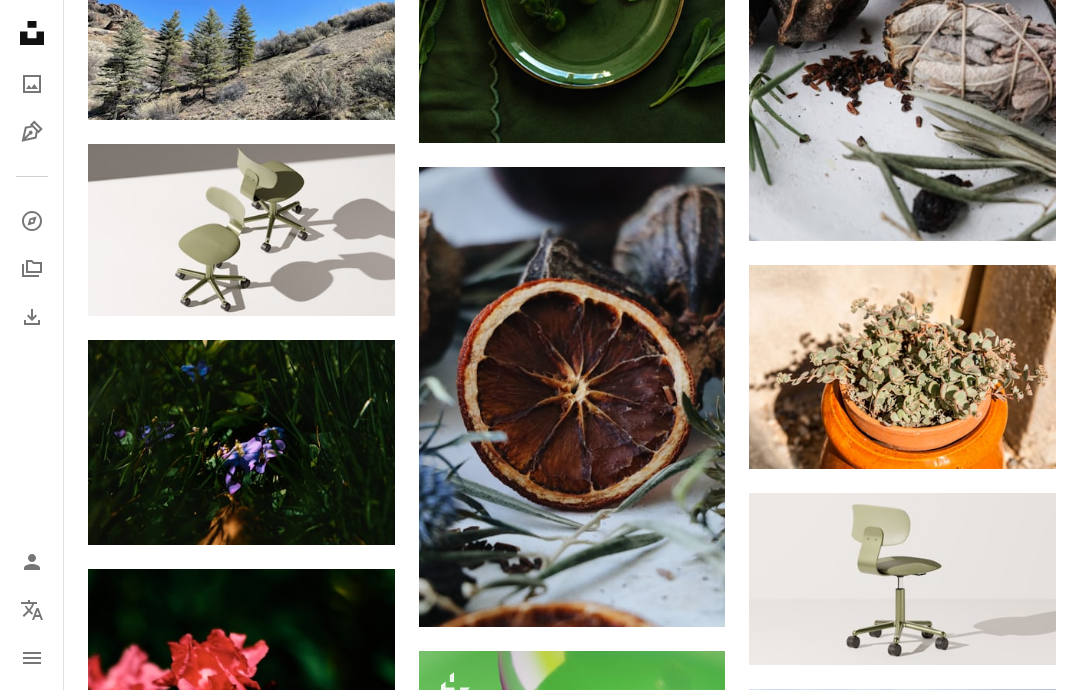 click on "Arrow pointing down" 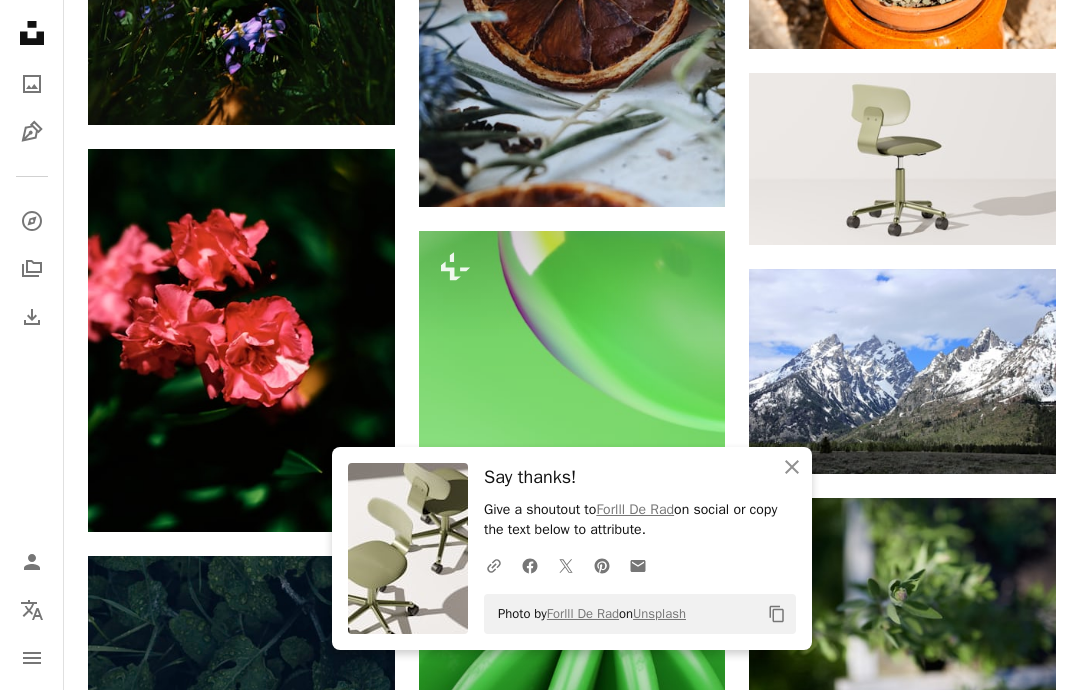 scroll, scrollTop: 14950, scrollLeft: 0, axis: vertical 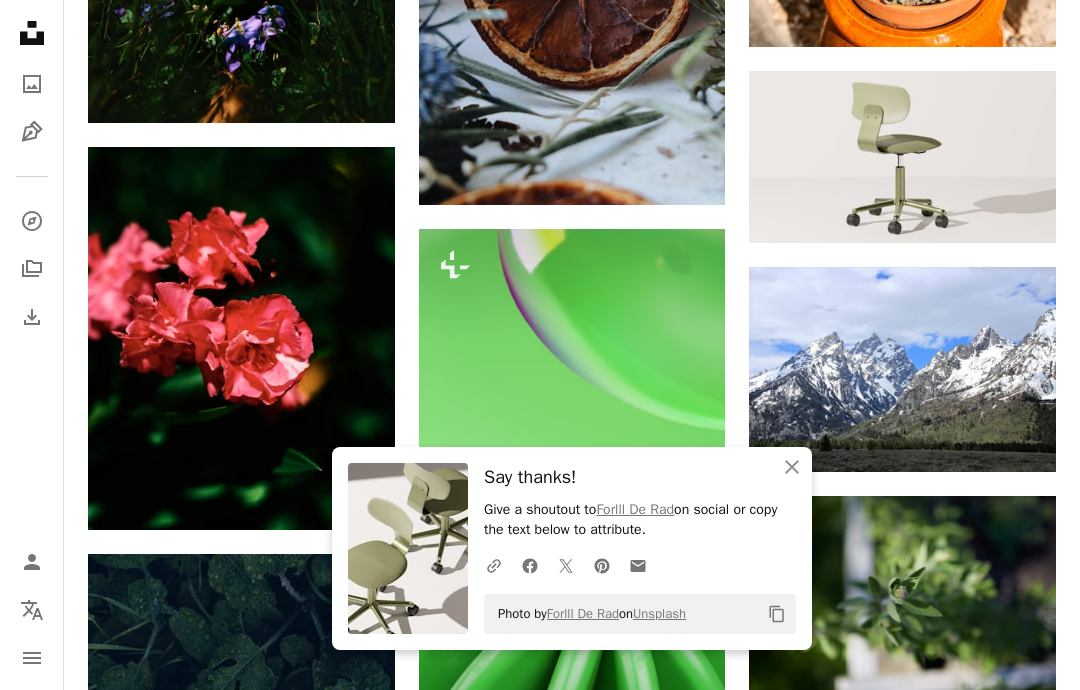 click on "An X shape" 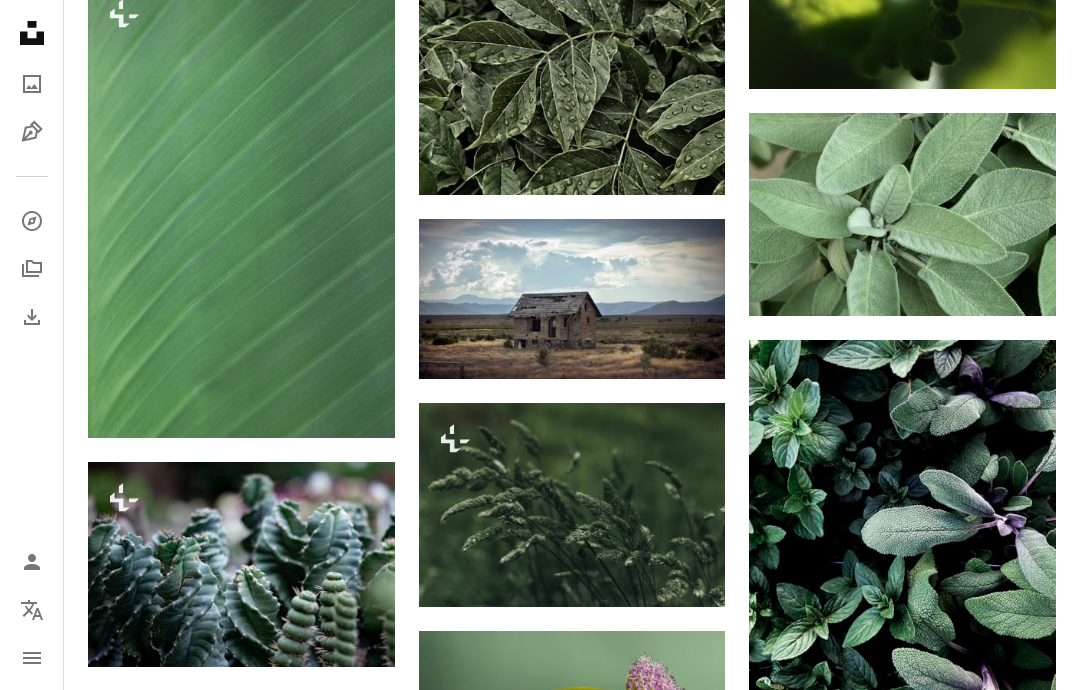 scroll, scrollTop: 0, scrollLeft: 0, axis: both 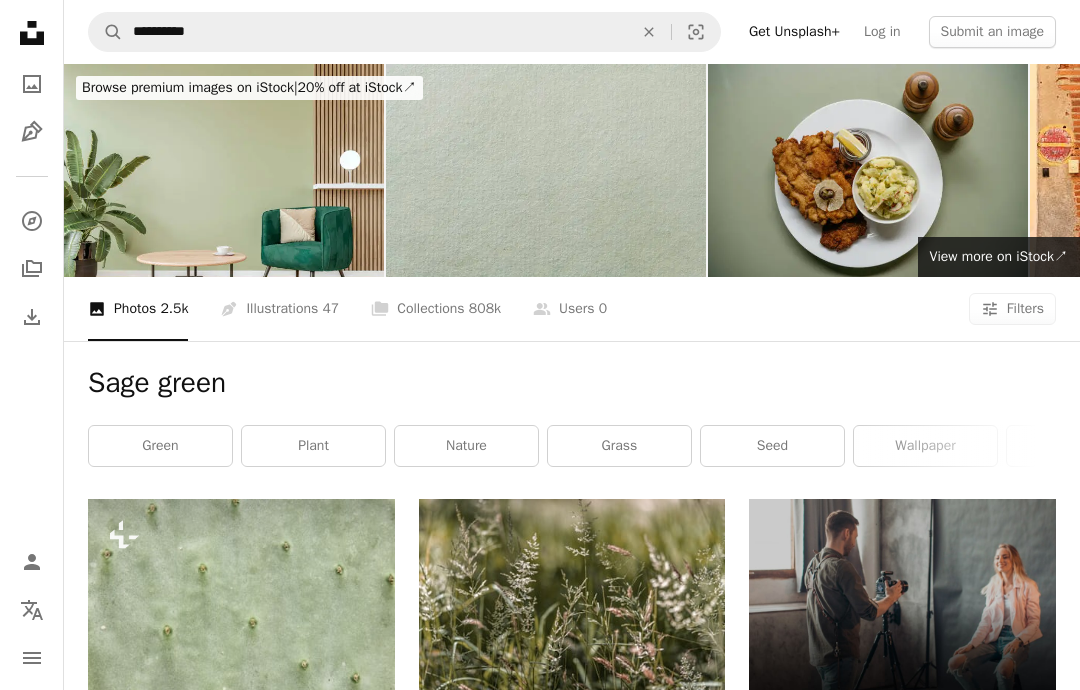 click on "An X shape" 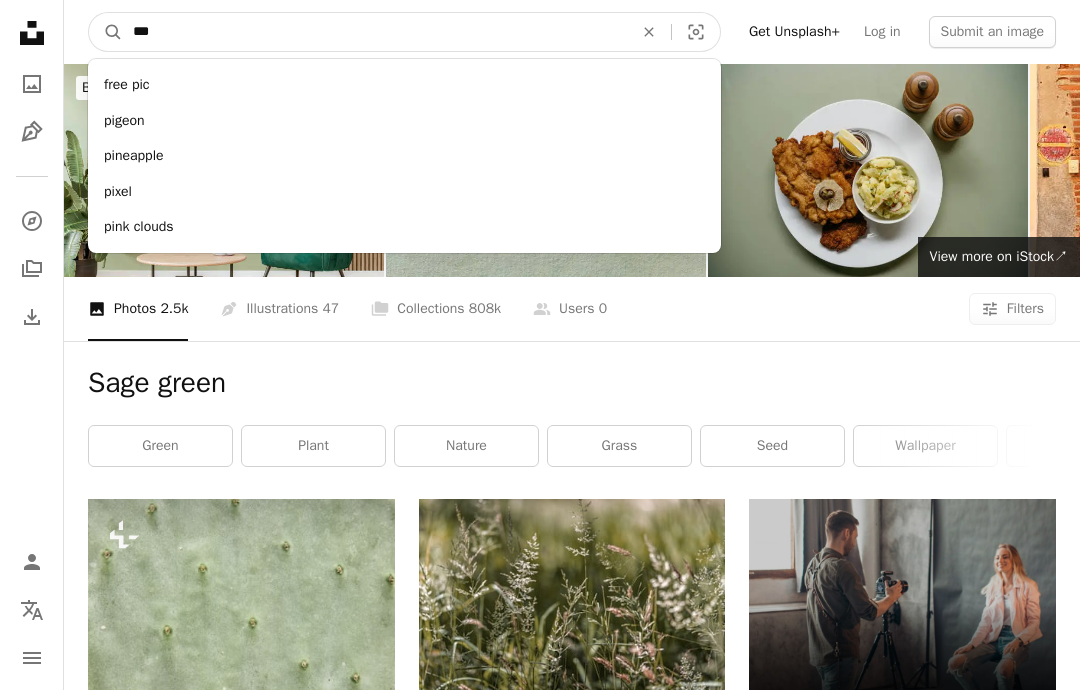 type on "****" 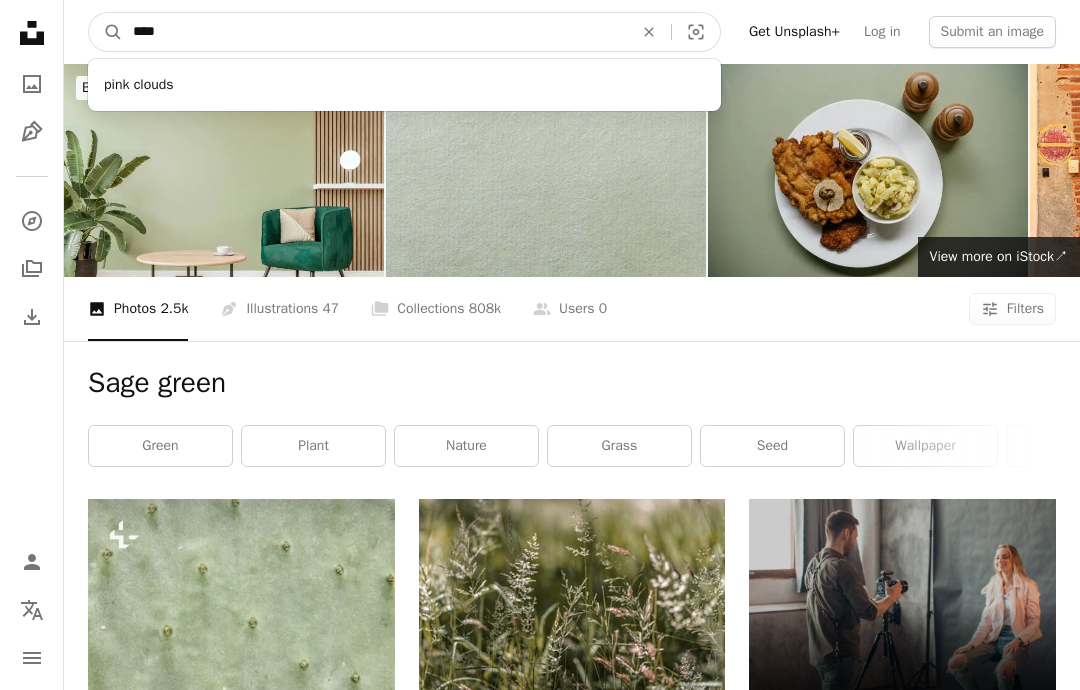 click on "A magnifying glass" at bounding box center [106, 32] 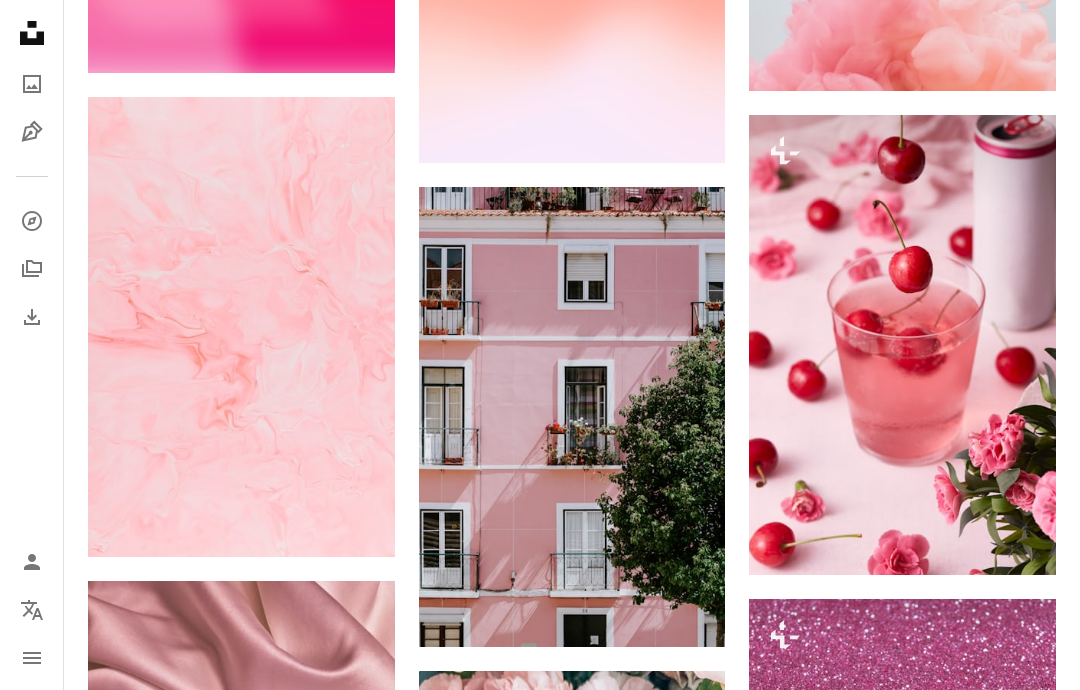 scroll, scrollTop: 1585, scrollLeft: 0, axis: vertical 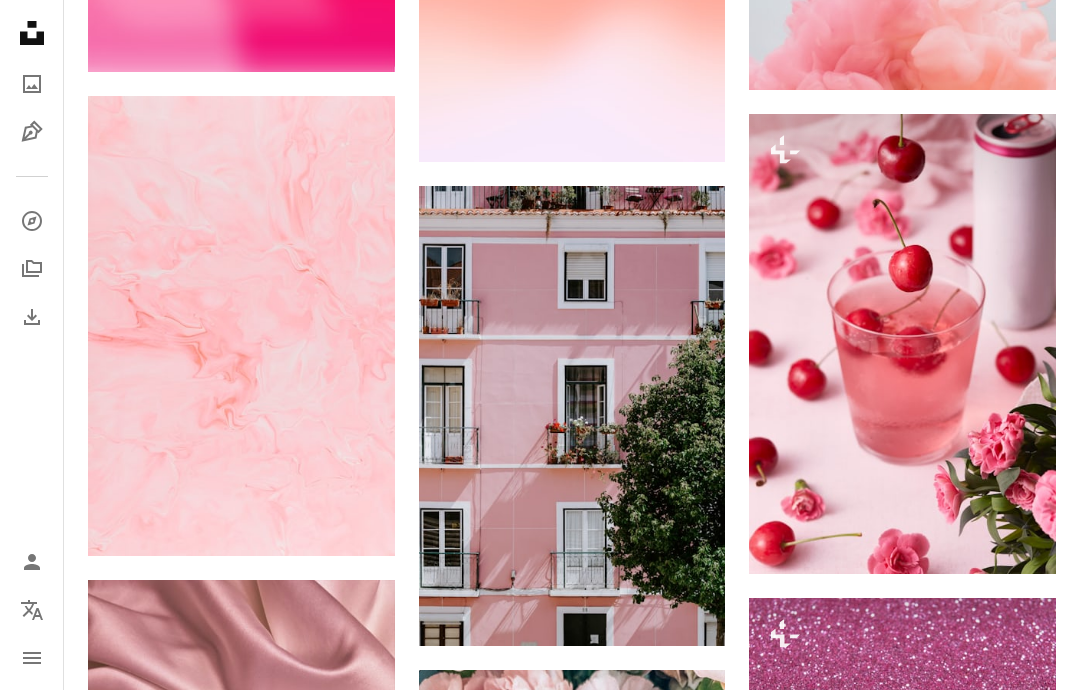 click on "A lock Download" at bounding box center [985, 538] 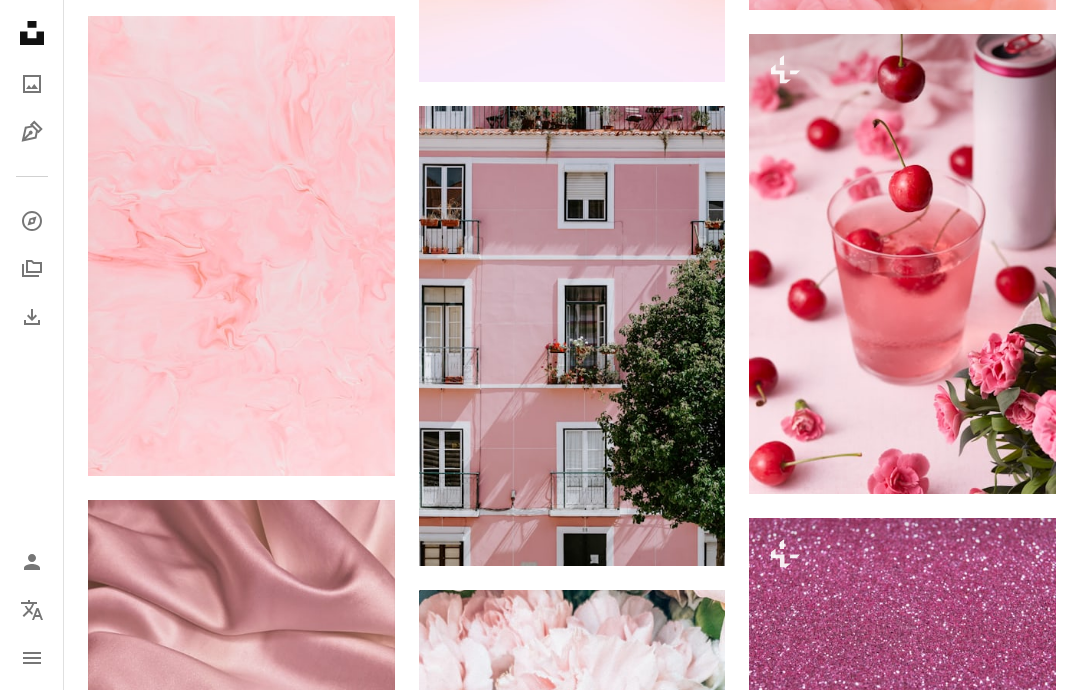 click on "An X shape Premium, ready to use images. Get unlimited access. A plus sign Members-only content added monthly A plus sign Unlimited royalty-free downloads A plus sign Illustrations  New A plus sign Enhanced legal protections yearly 66%  off monthly $12   $4 USD per month * Get  Unsplash+ * When paid annually, billed upfront  $48 Taxes where applicable. Renews automatically. Cancel anytime." at bounding box center [540, 3787] 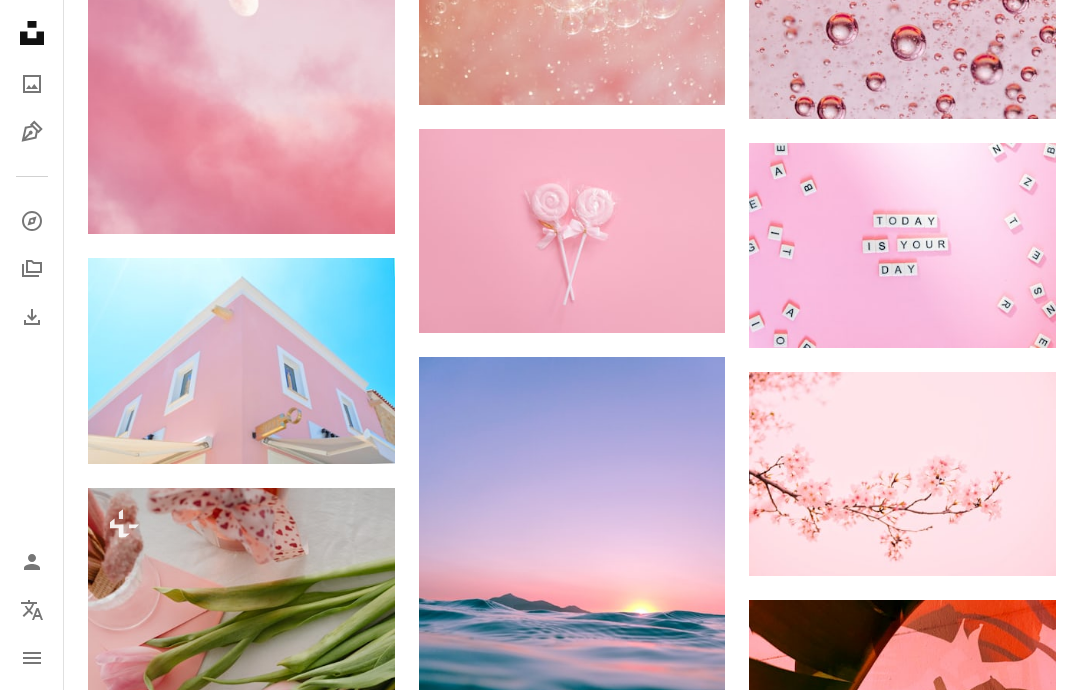 scroll, scrollTop: 7978, scrollLeft: 0, axis: vertical 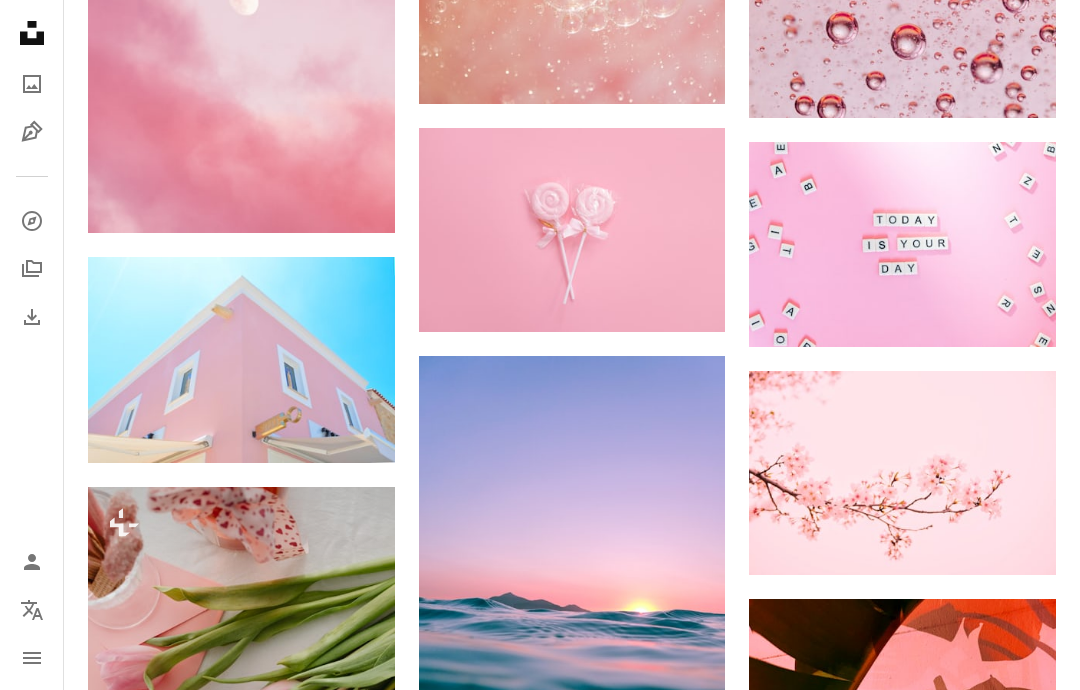 click on "Arrow pointing down" at bounding box center [355, 427] 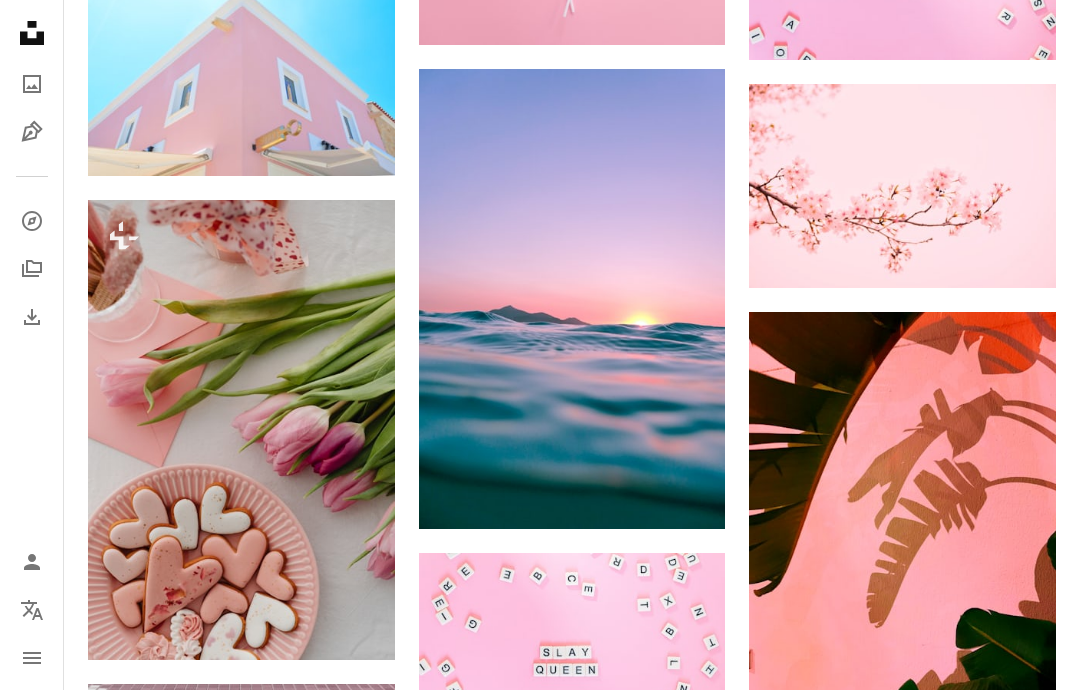 scroll, scrollTop: 8287, scrollLeft: 0, axis: vertical 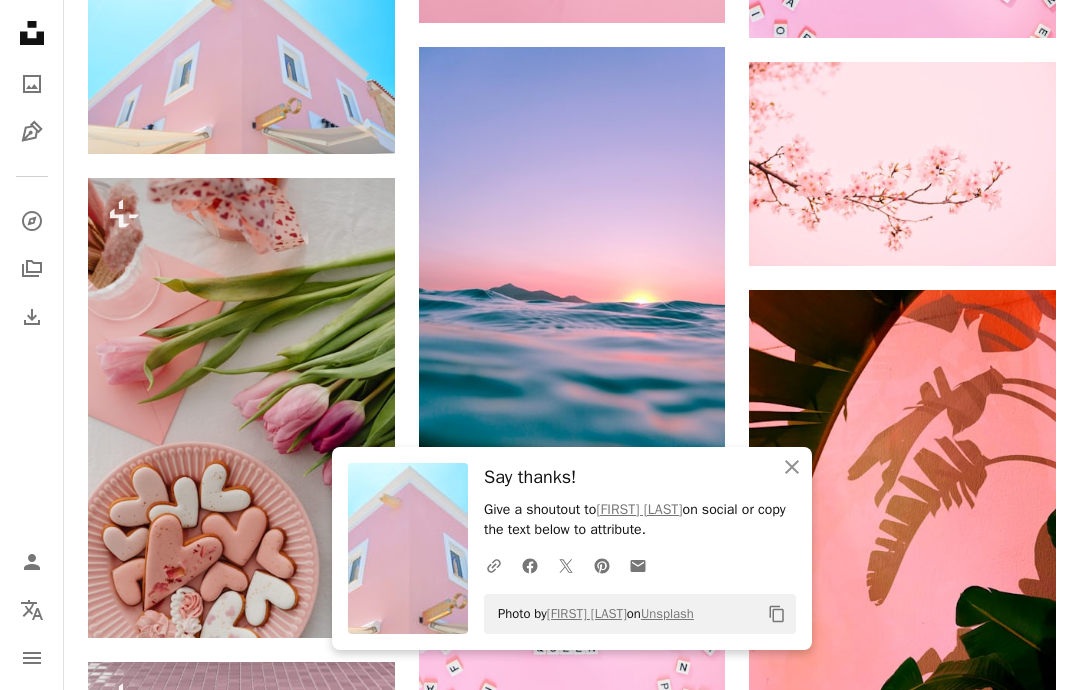 click on "An X shape Close" at bounding box center [792, 467] 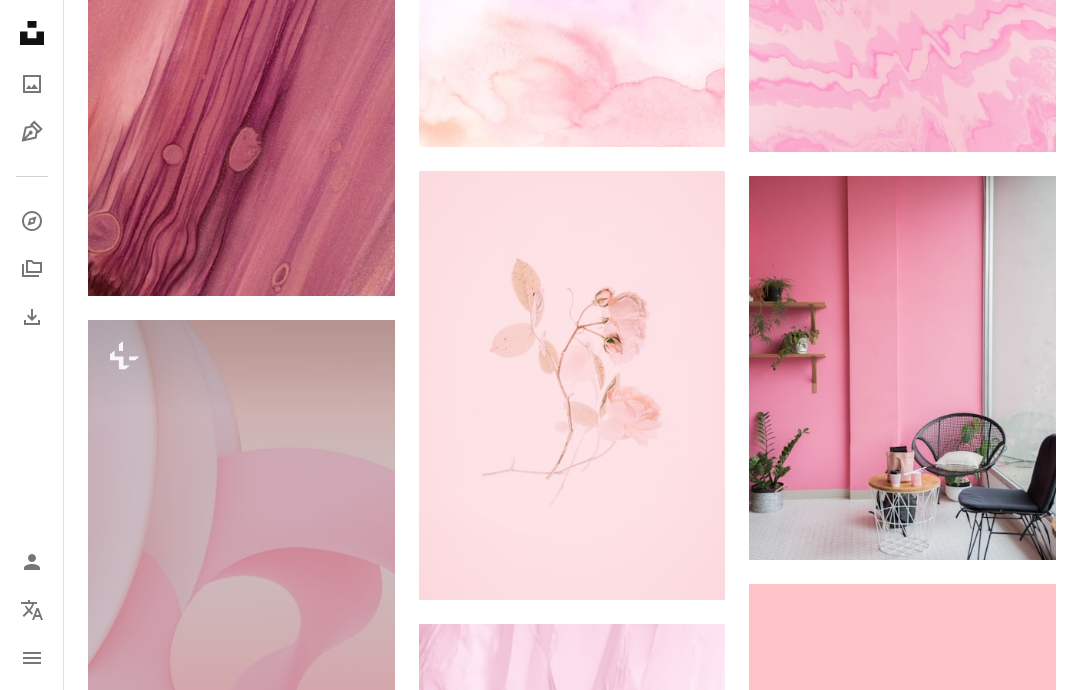 scroll, scrollTop: 9546, scrollLeft: 0, axis: vertical 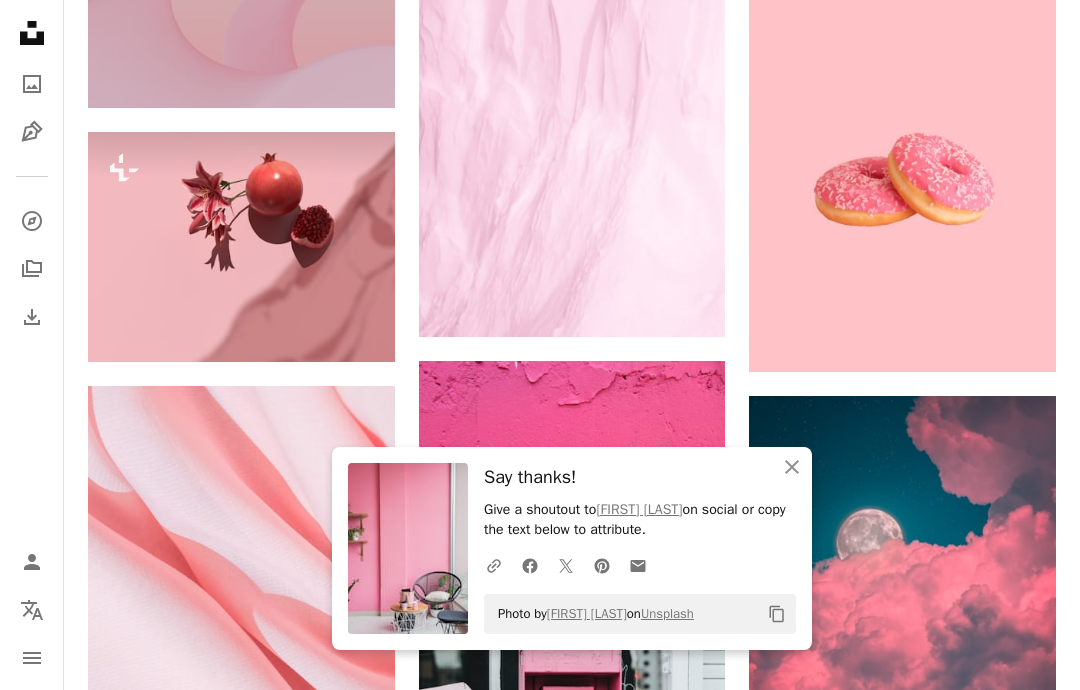 click on "An X shape" 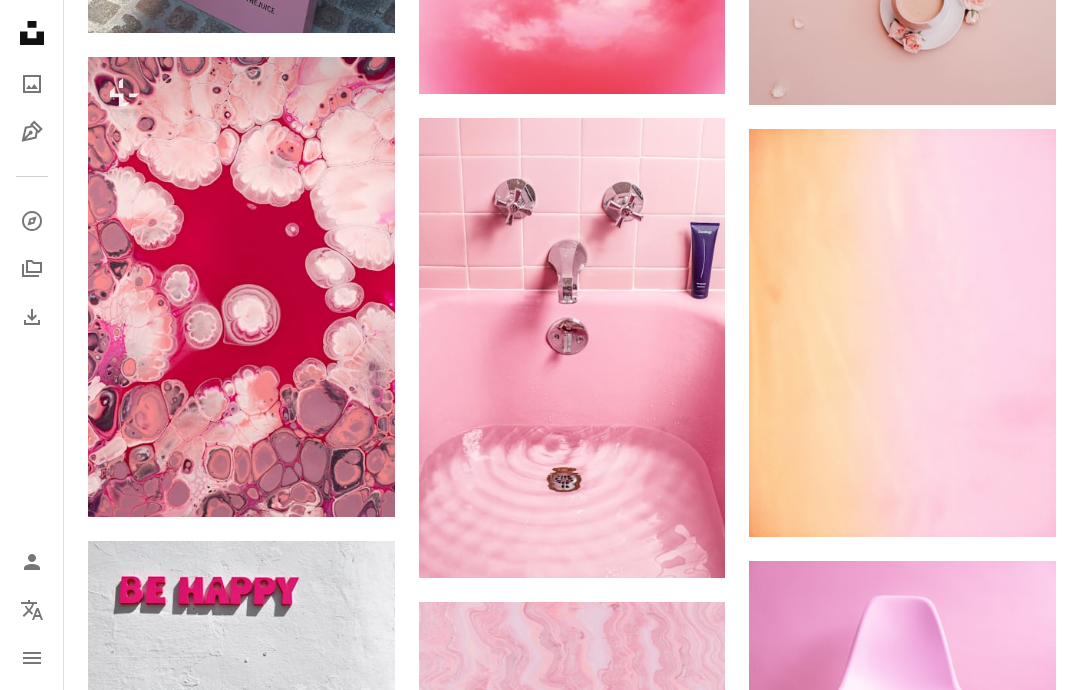 scroll, scrollTop: 13362, scrollLeft: 0, axis: vertical 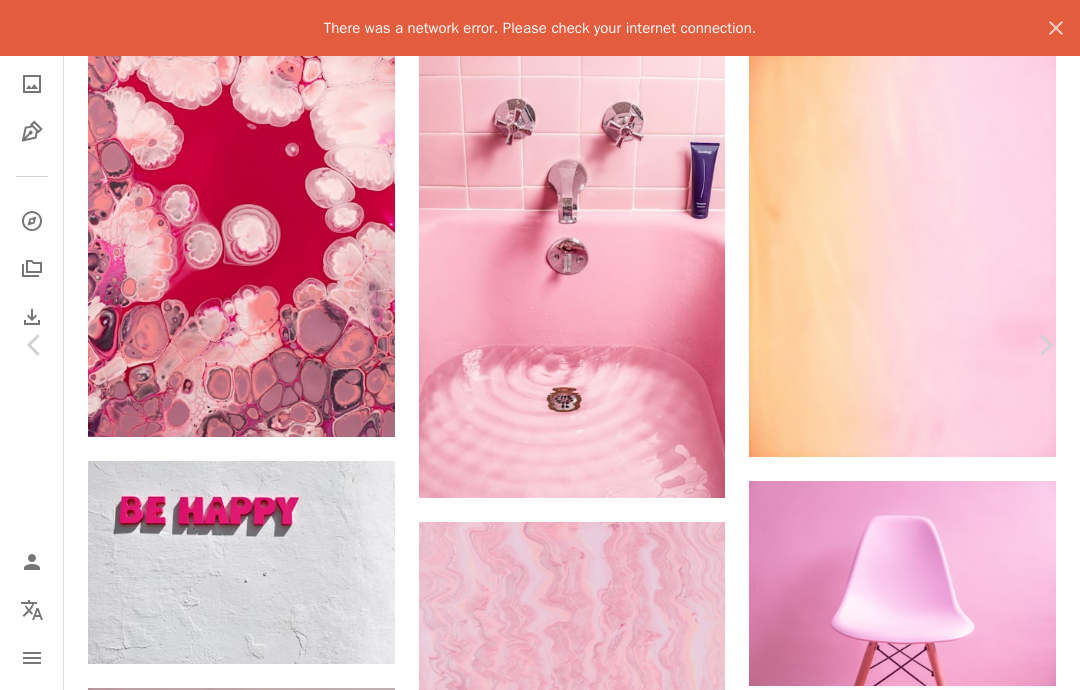 click on "An X shape Chevron left Chevron right There was a network error. Please check your internet connection. An X shape [FIRST] [LAST] Available for hire A checkmark inside of a circle A heart A plus sign Download free Chevron down Zoom in A forward-right arrow Share Info icon Info More Actions Art Browse premium related images on iStock  |  Save 20% with code UNSPLASH20 View more on iStock  ↗ Related images" at bounding box center (540, 3720) 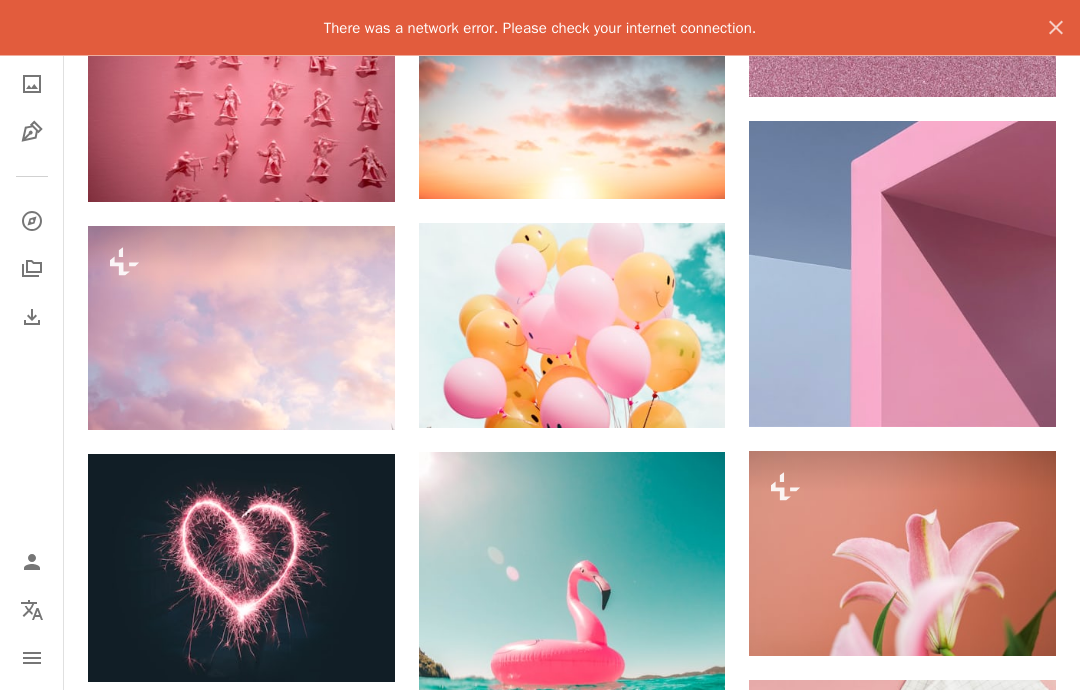 scroll, scrollTop: 16390, scrollLeft: 0, axis: vertical 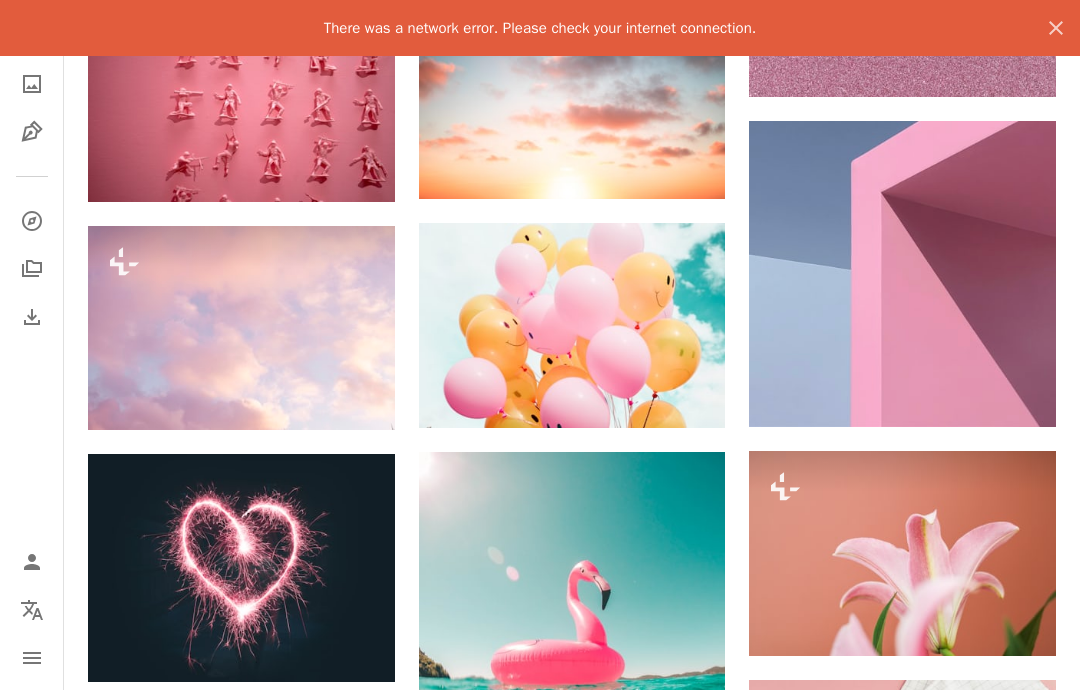 click on "Arrow pointing down" 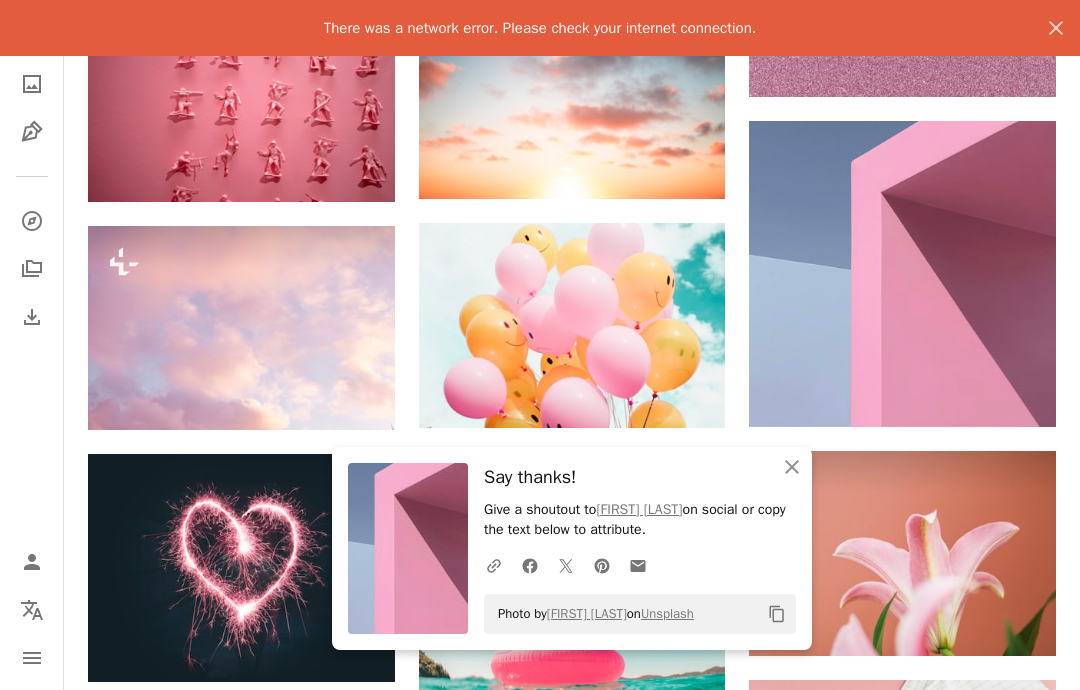 click on "Arrow pointing down" 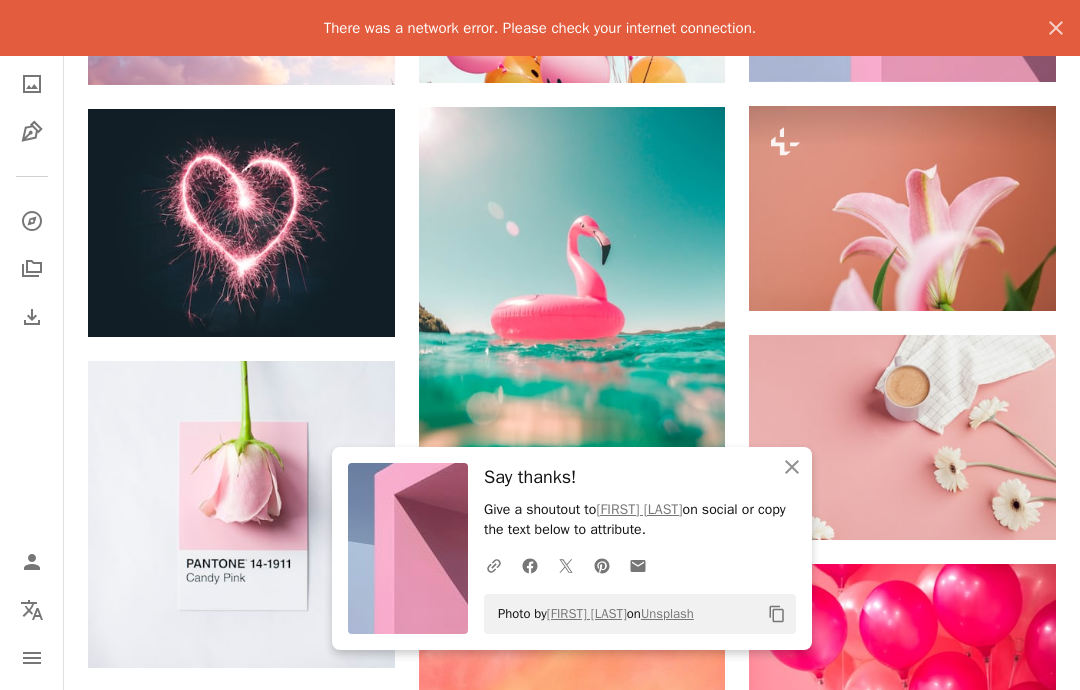 scroll, scrollTop: 16746, scrollLeft: 0, axis: vertical 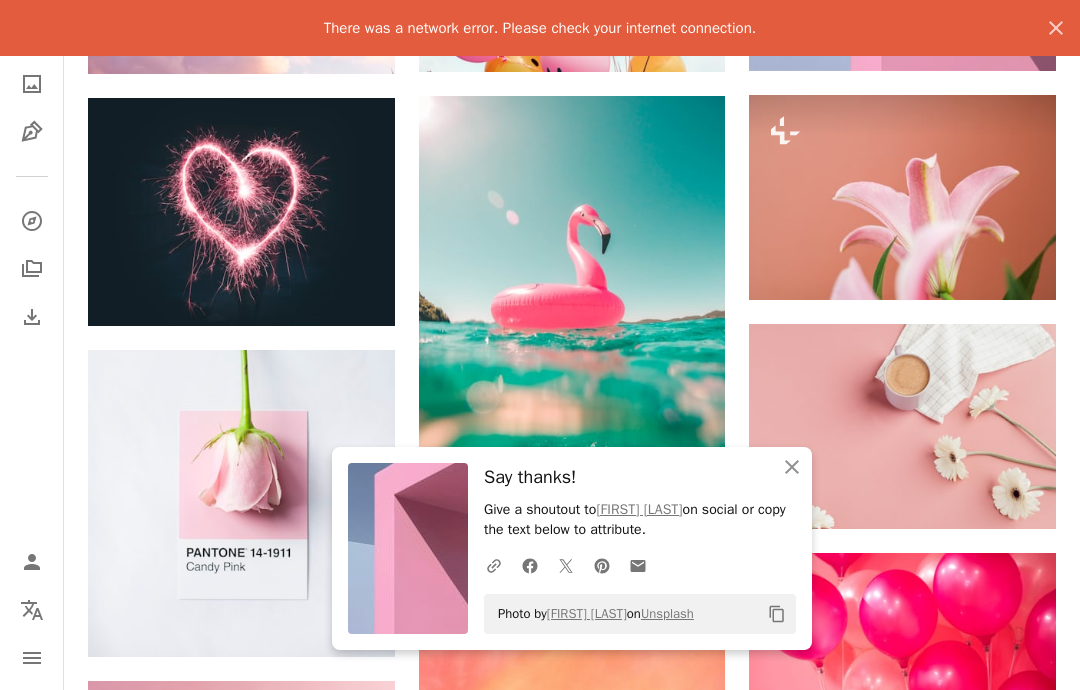 click on "An X shape" 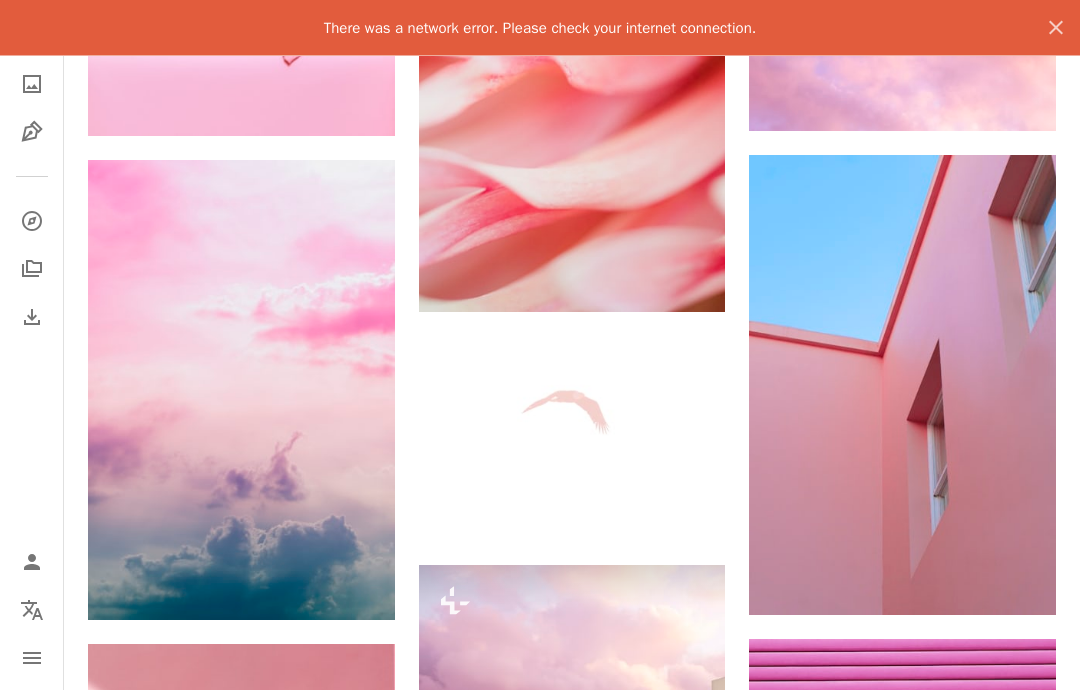 scroll, scrollTop: 26355, scrollLeft: 0, axis: vertical 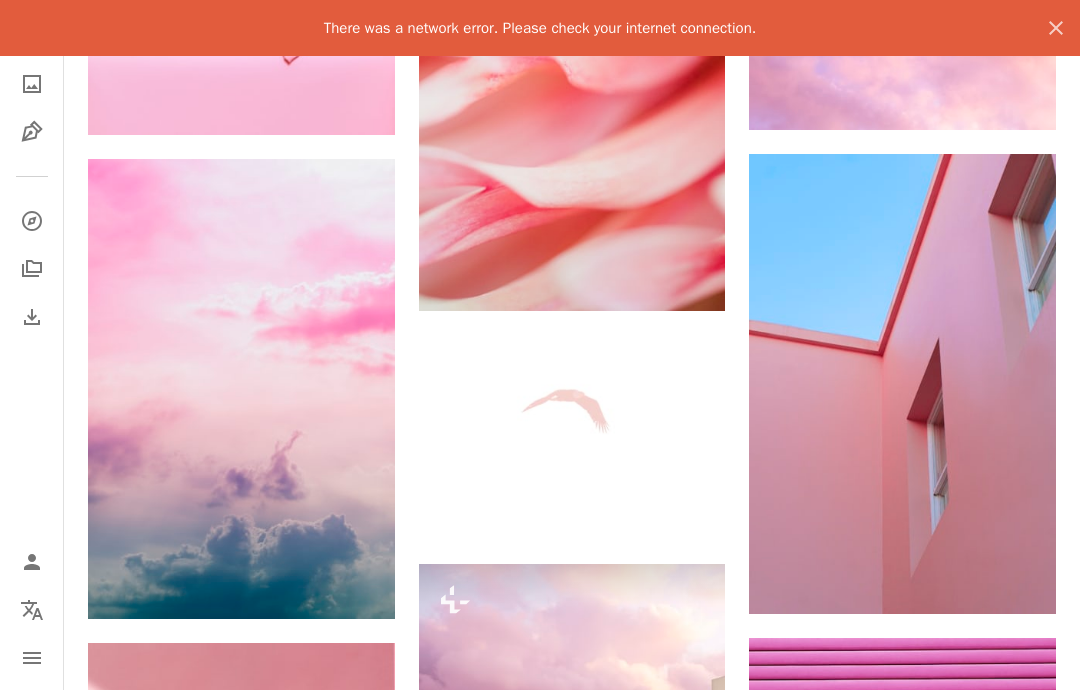 click on "Arrow pointing down" at bounding box center [1016, 578] 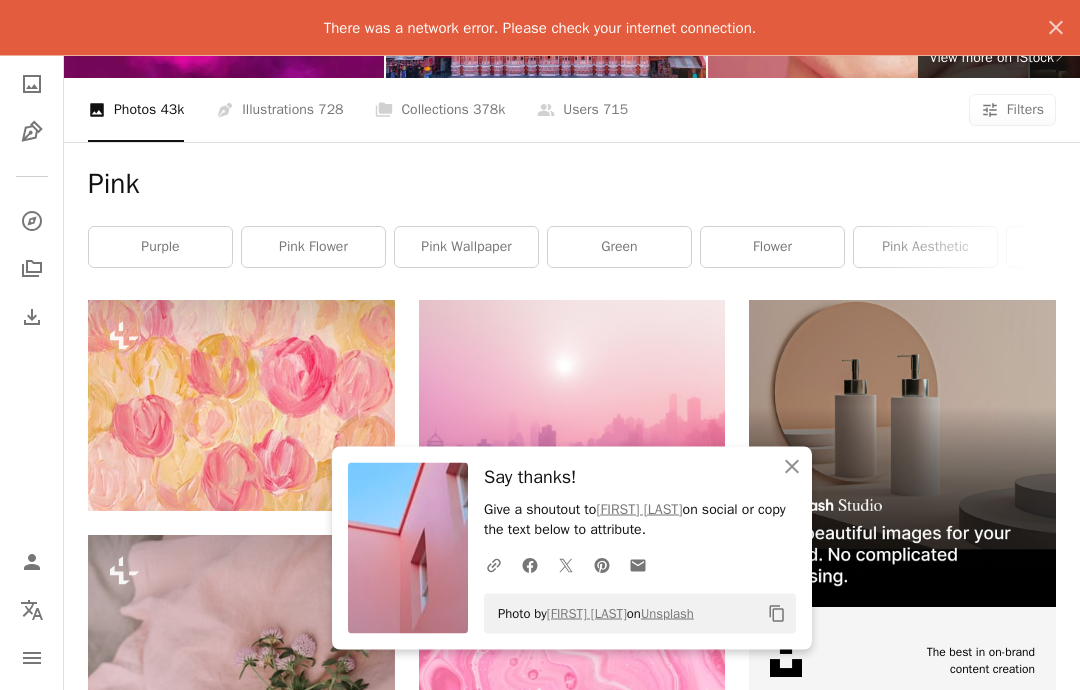 scroll, scrollTop: 199, scrollLeft: 0, axis: vertical 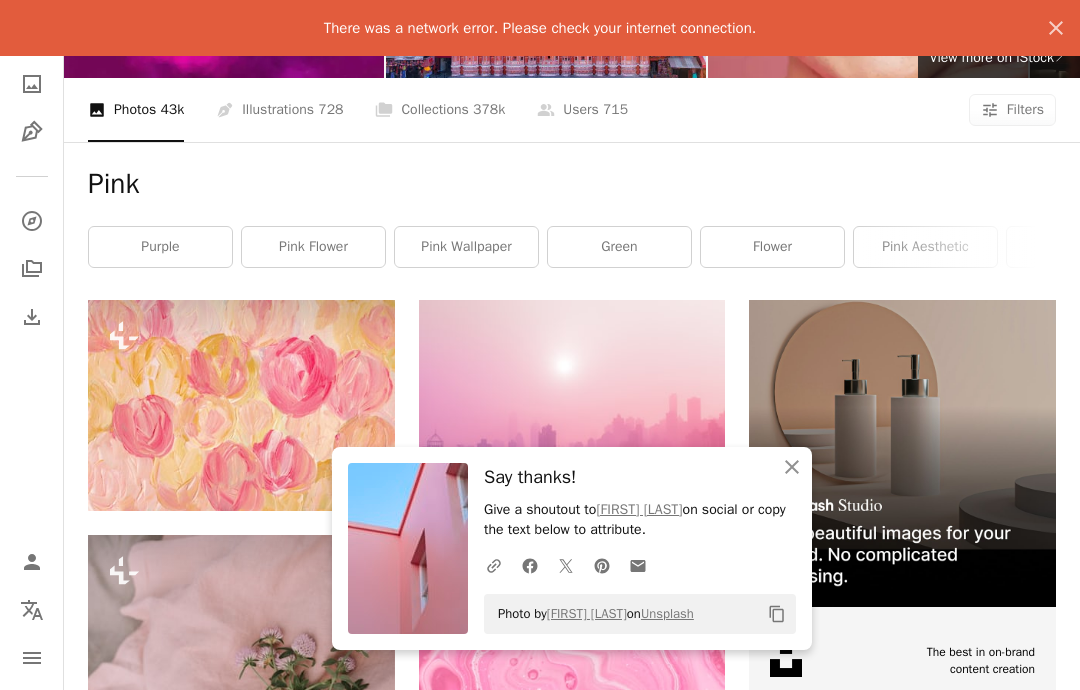 click 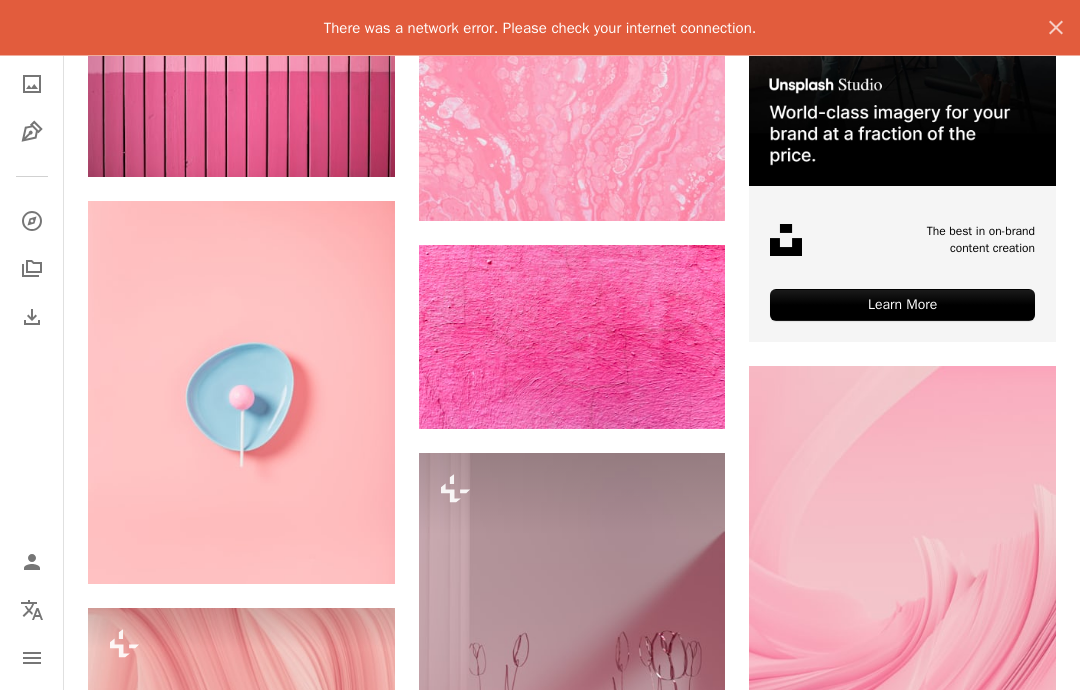 scroll, scrollTop: 6584, scrollLeft: 0, axis: vertical 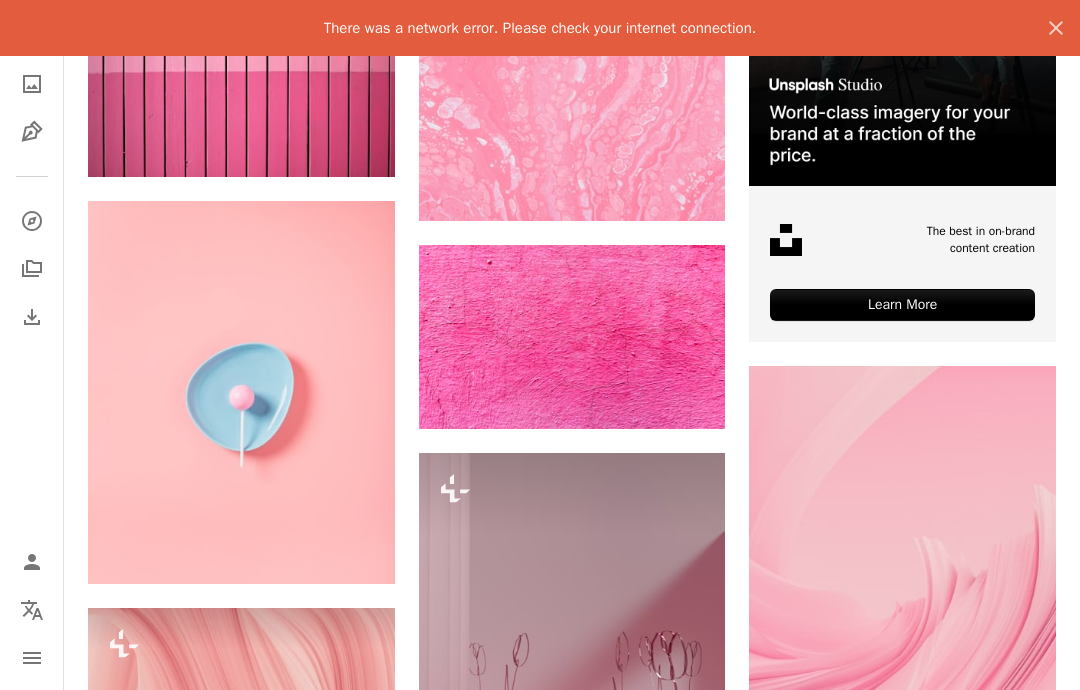 click on "Arrow pointing down" 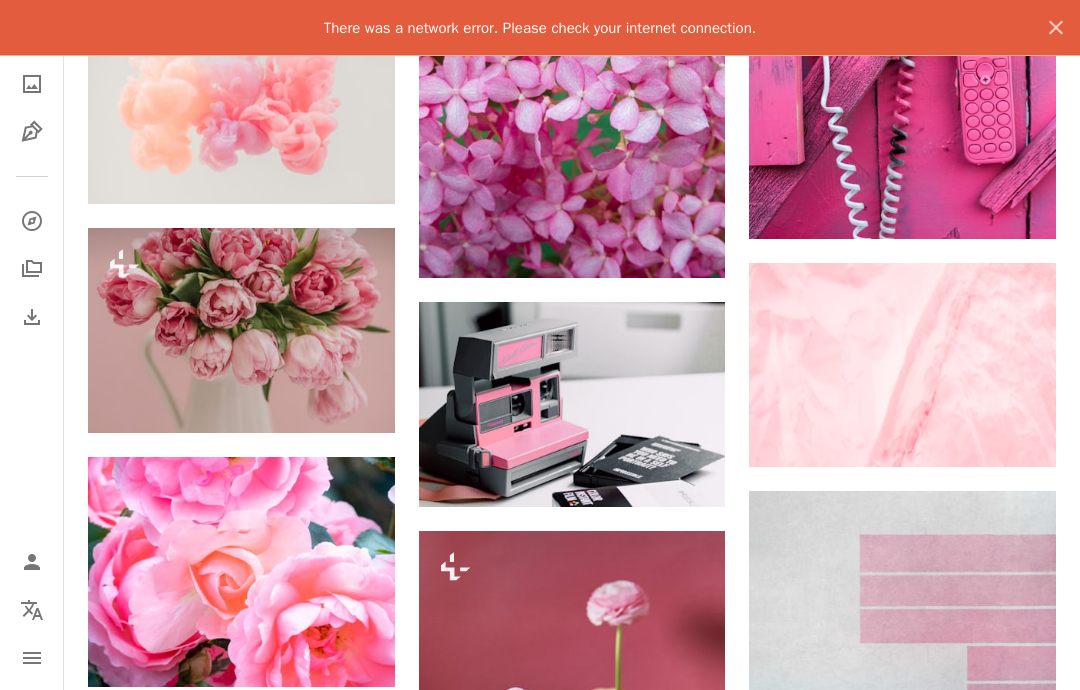 scroll, scrollTop: 27969, scrollLeft: 0, axis: vertical 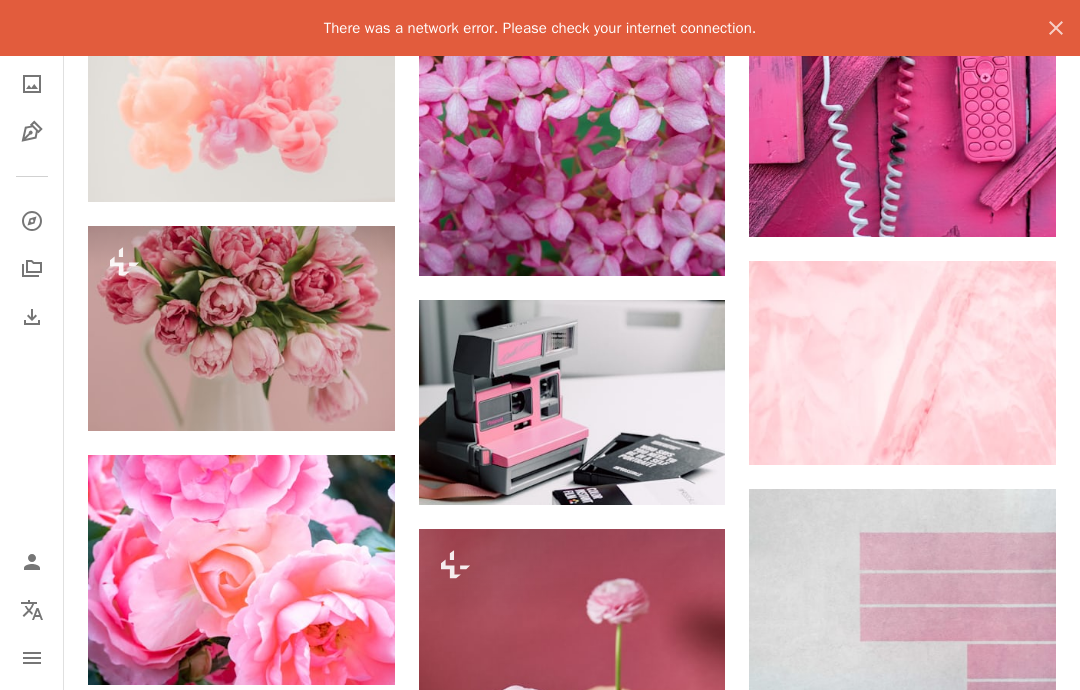 click on "Arrow pointing down" 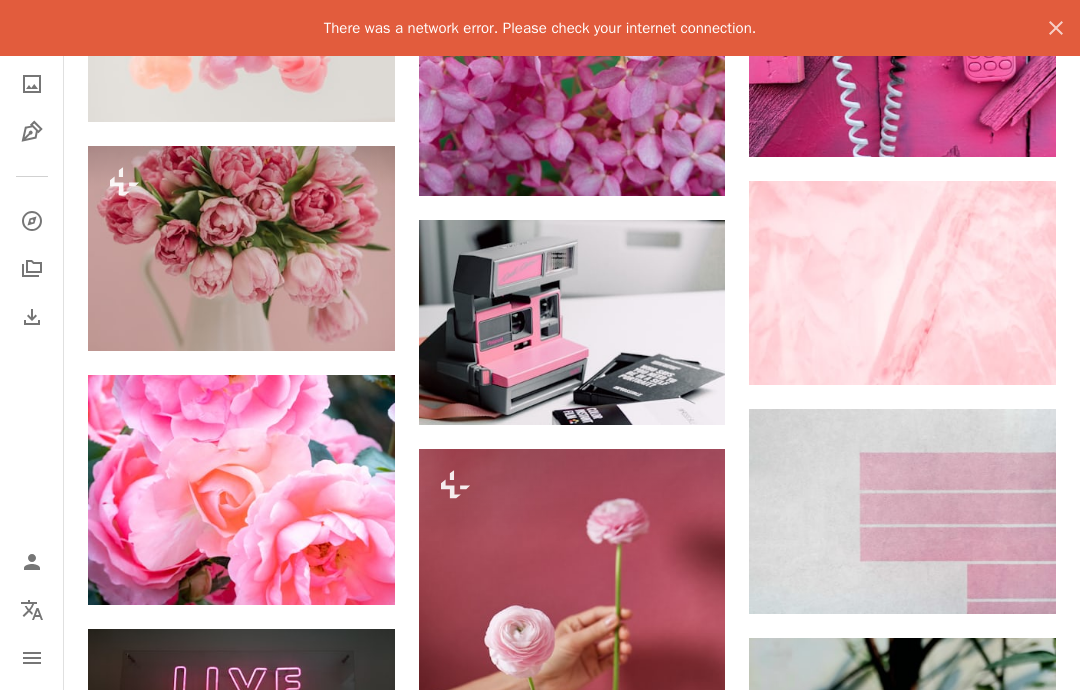 click on "Arrow pointing down" 